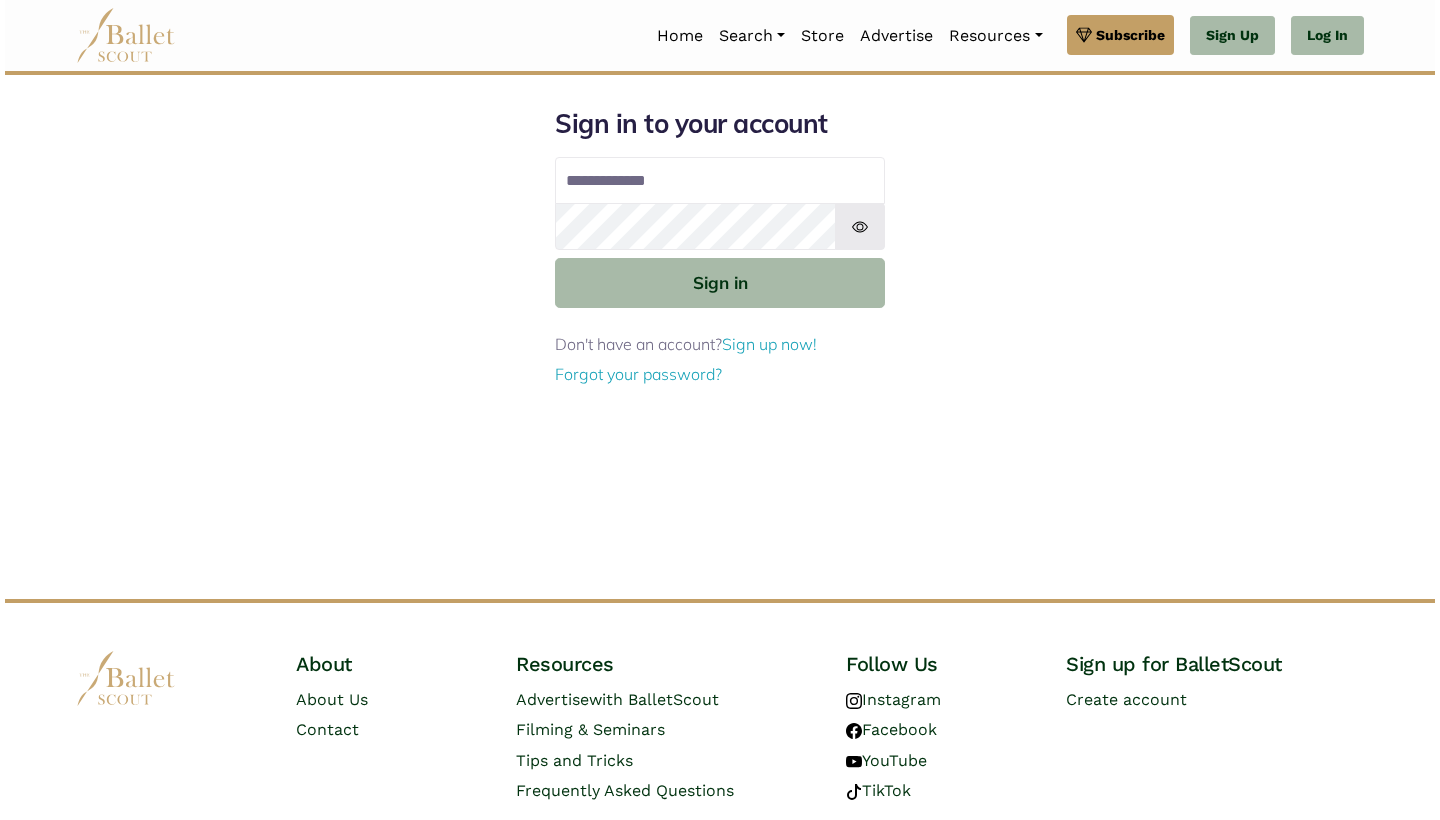 scroll, scrollTop: 0, scrollLeft: 0, axis: both 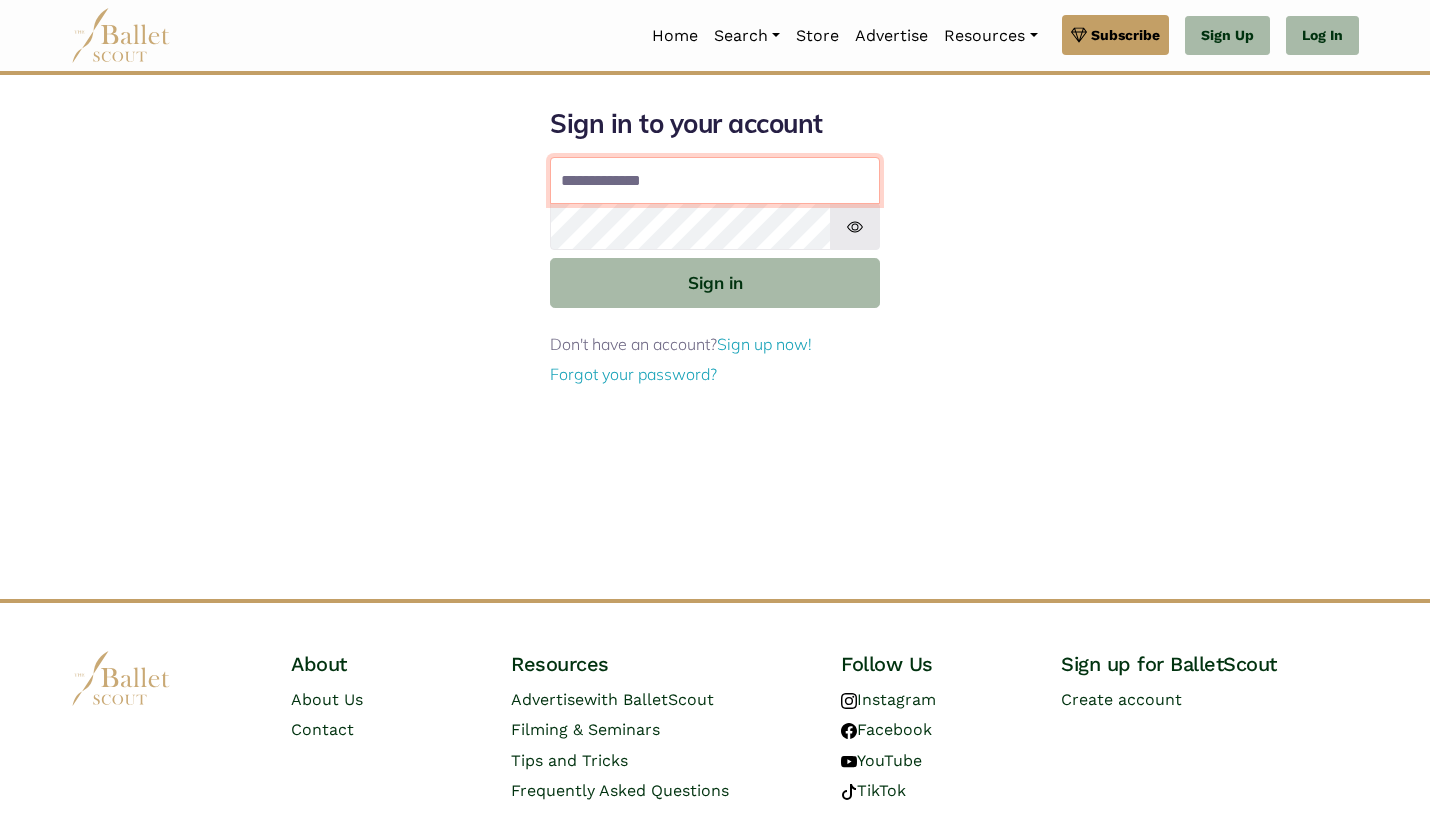 type on "**********" 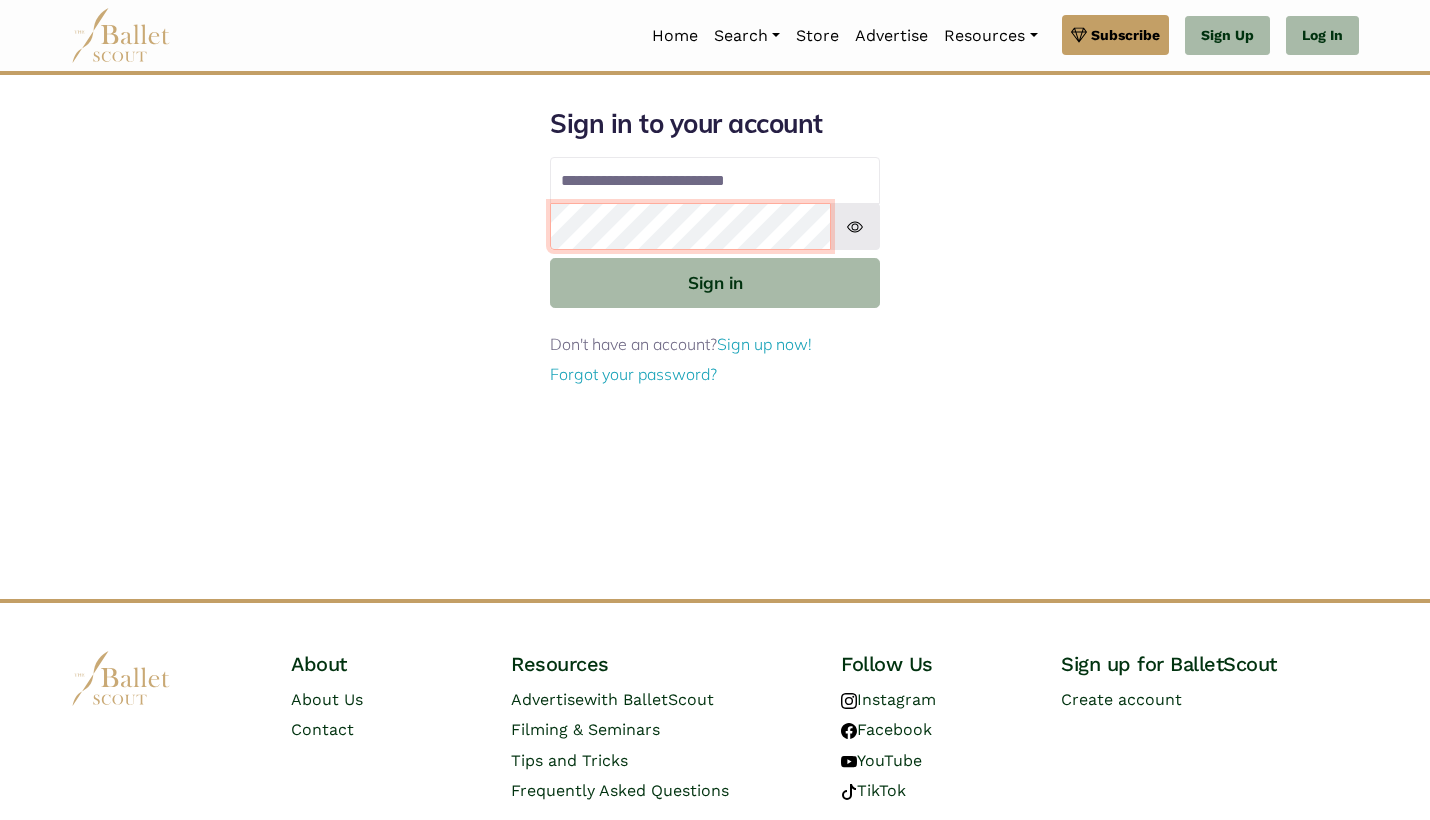click on "Sign in" at bounding box center (715, 282) 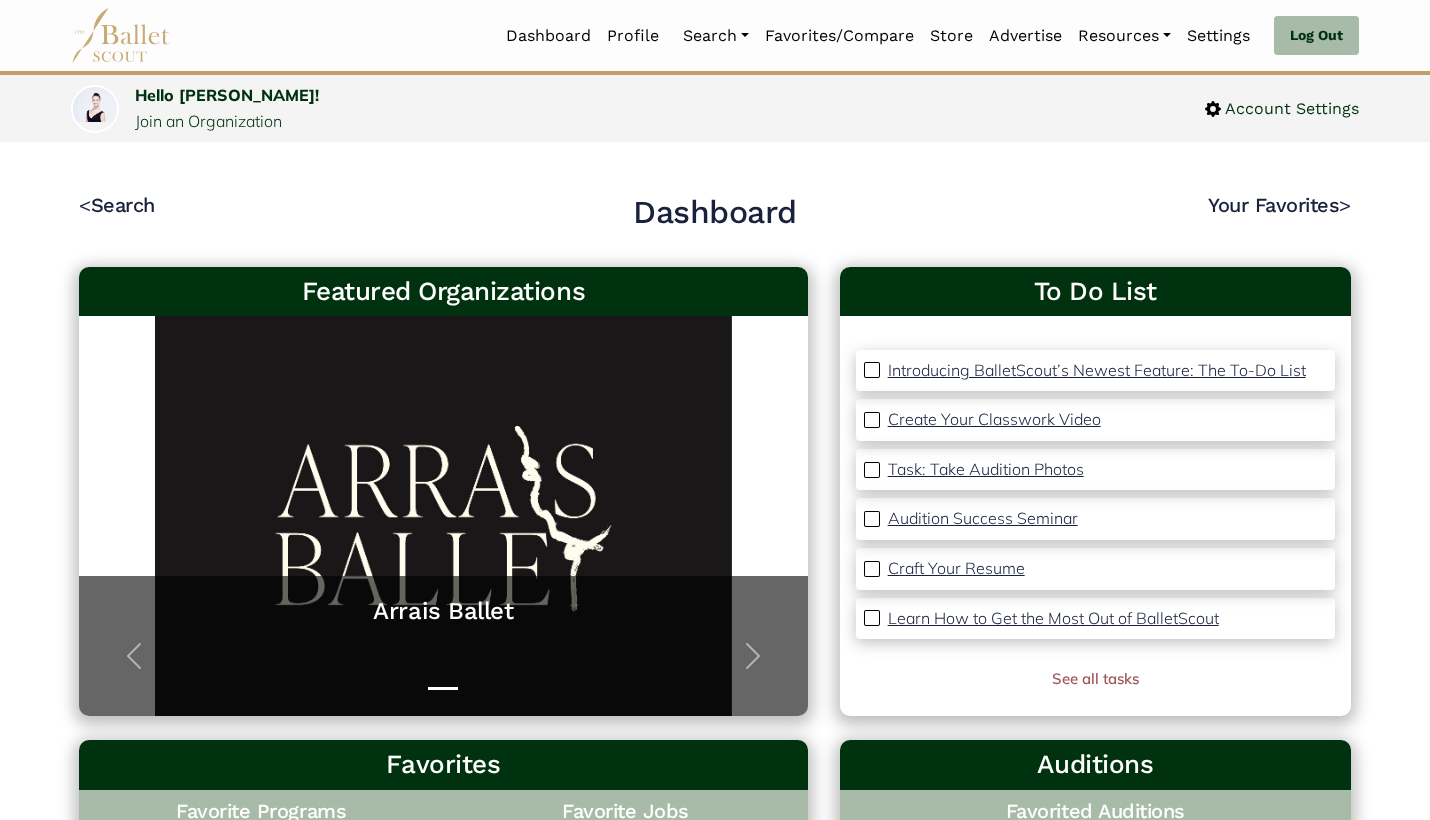 scroll, scrollTop: 0, scrollLeft: 0, axis: both 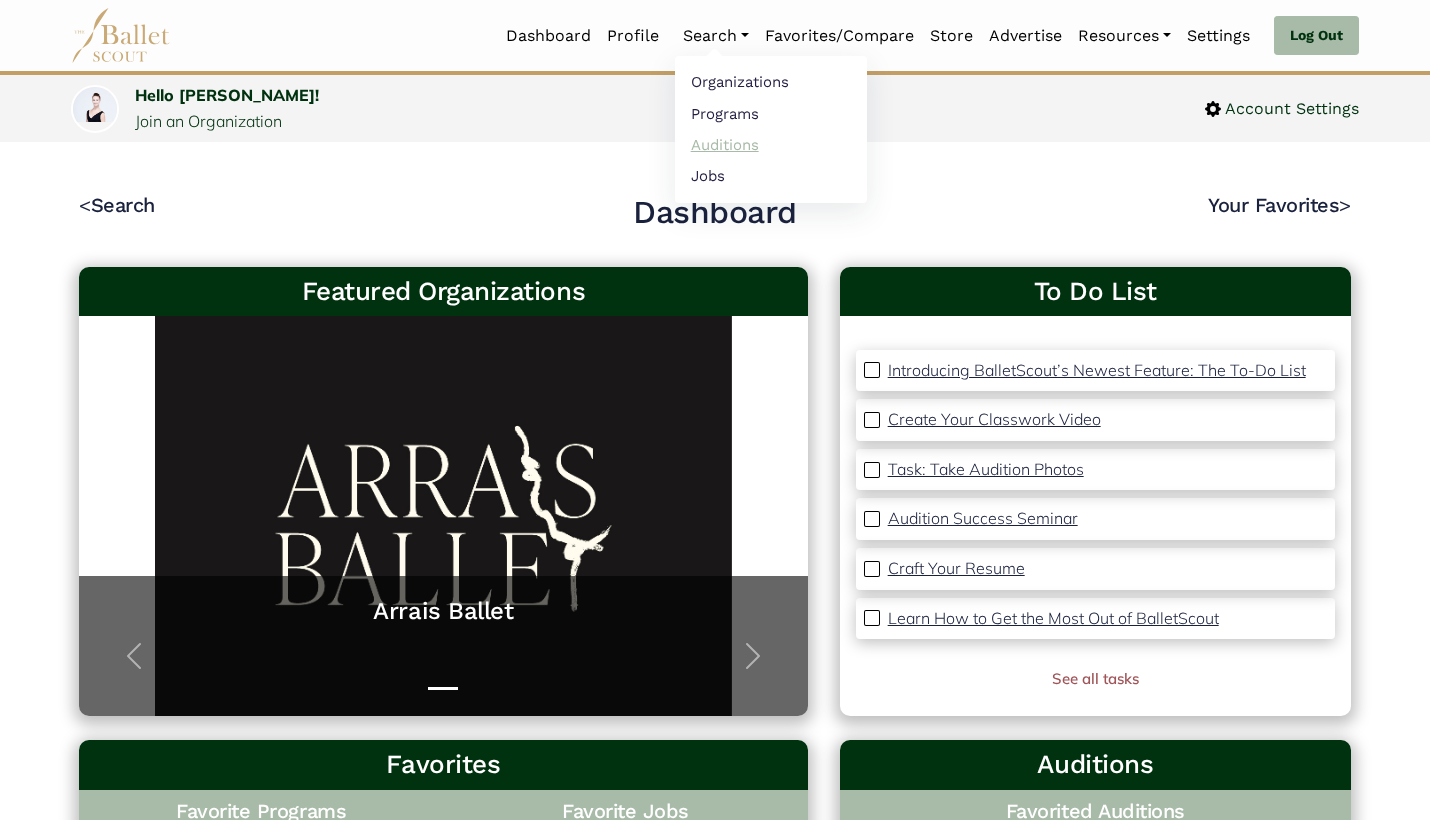 click on "Auditions" at bounding box center (771, 144) 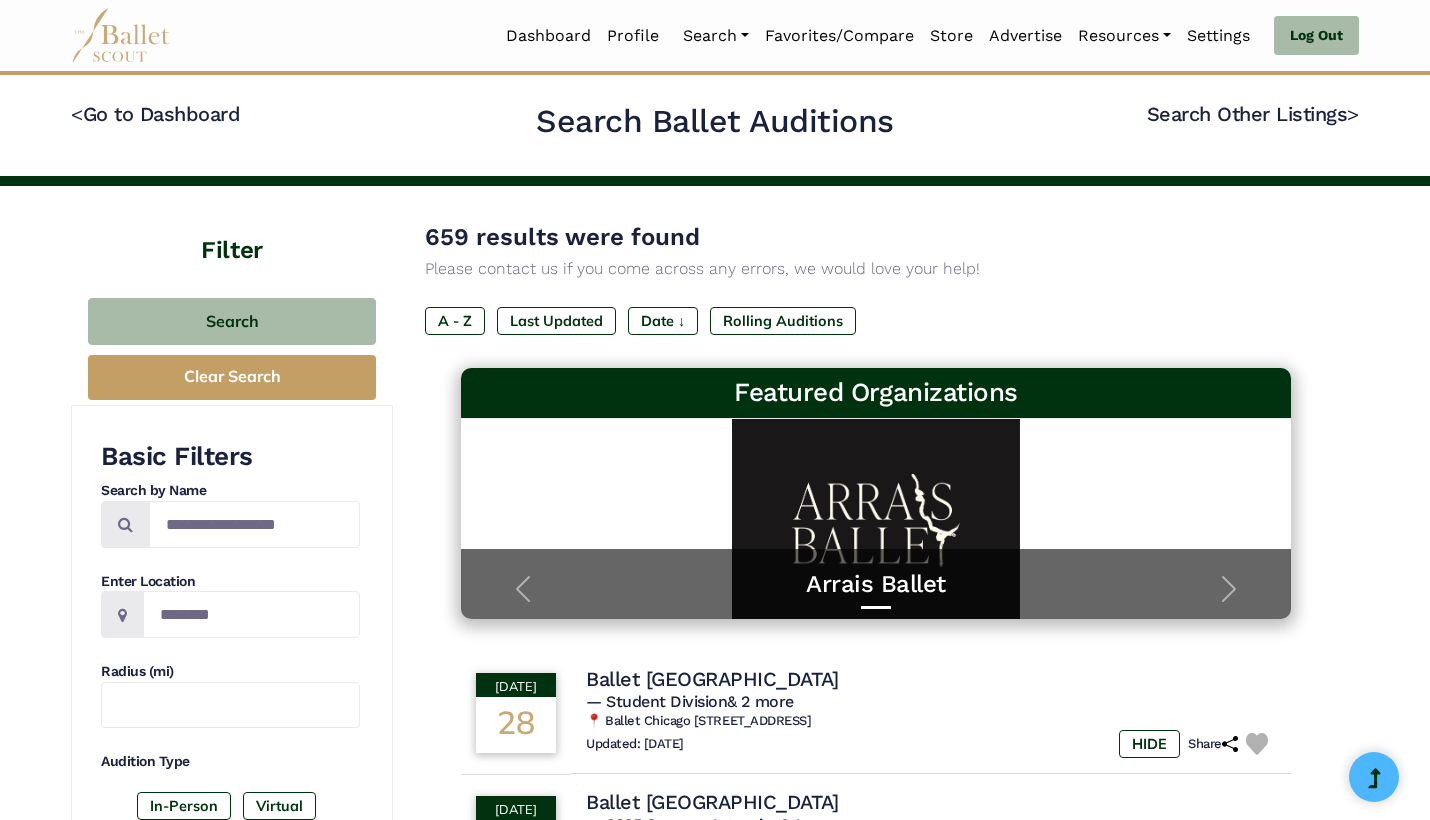 scroll, scrollTop: 0, scrollLeft: 0, axis: both 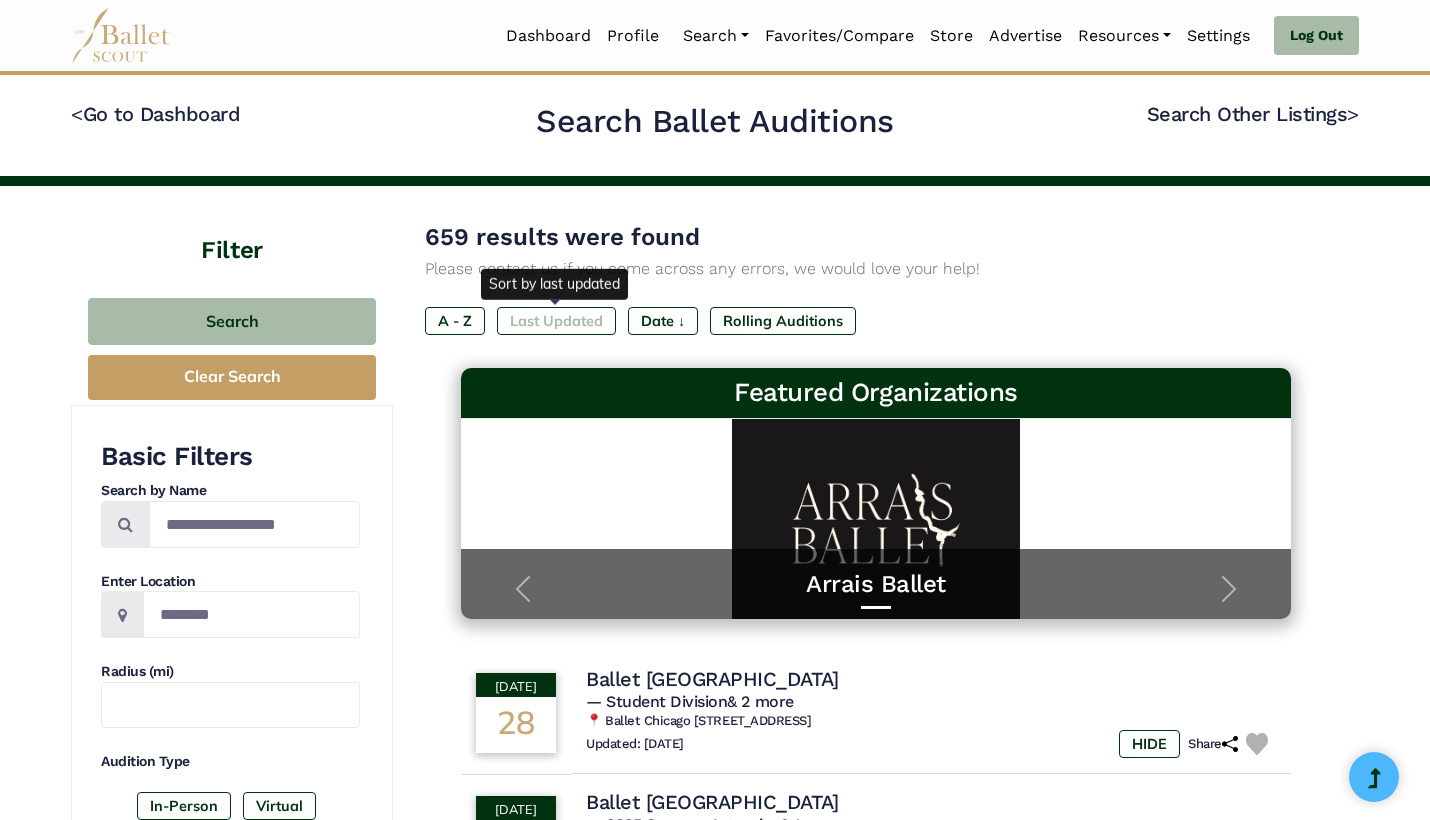 click on "Last Updated" at bounding box center [556, 321] 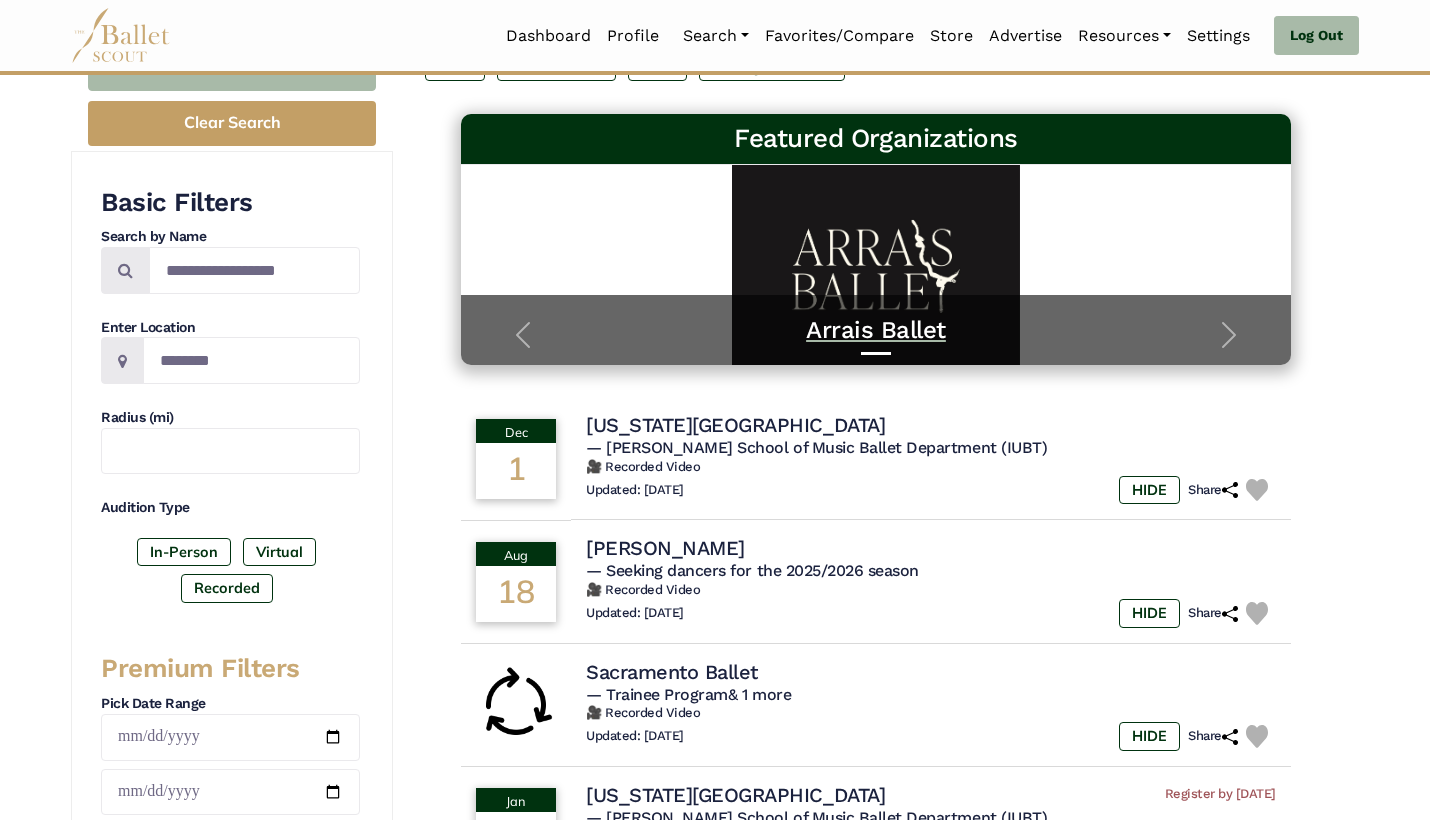 scroll, scrollTop: 256, scrollLeft: 0, axis: vertical 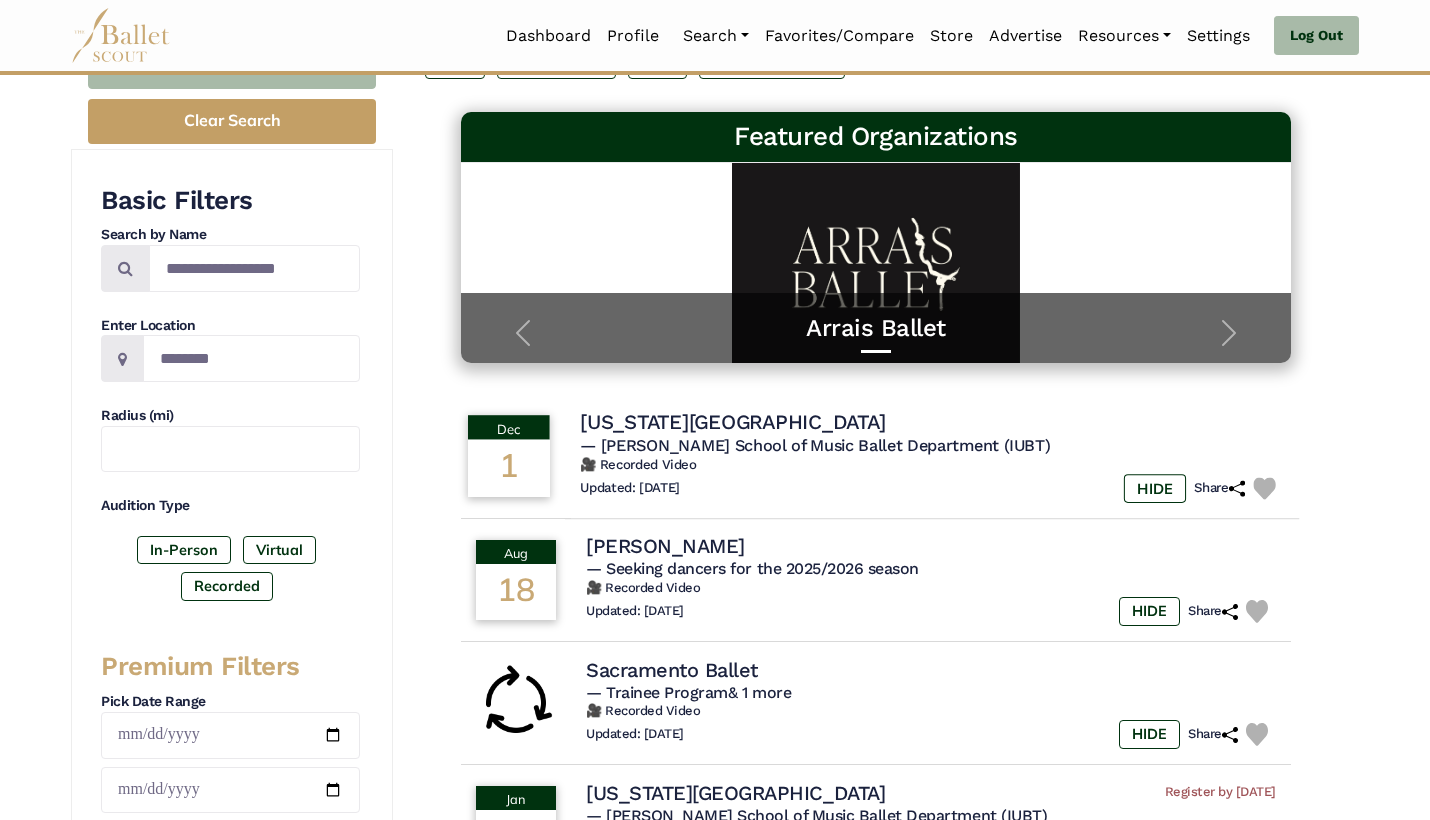 click on "Dec
1" at bounding box center [509, 457] 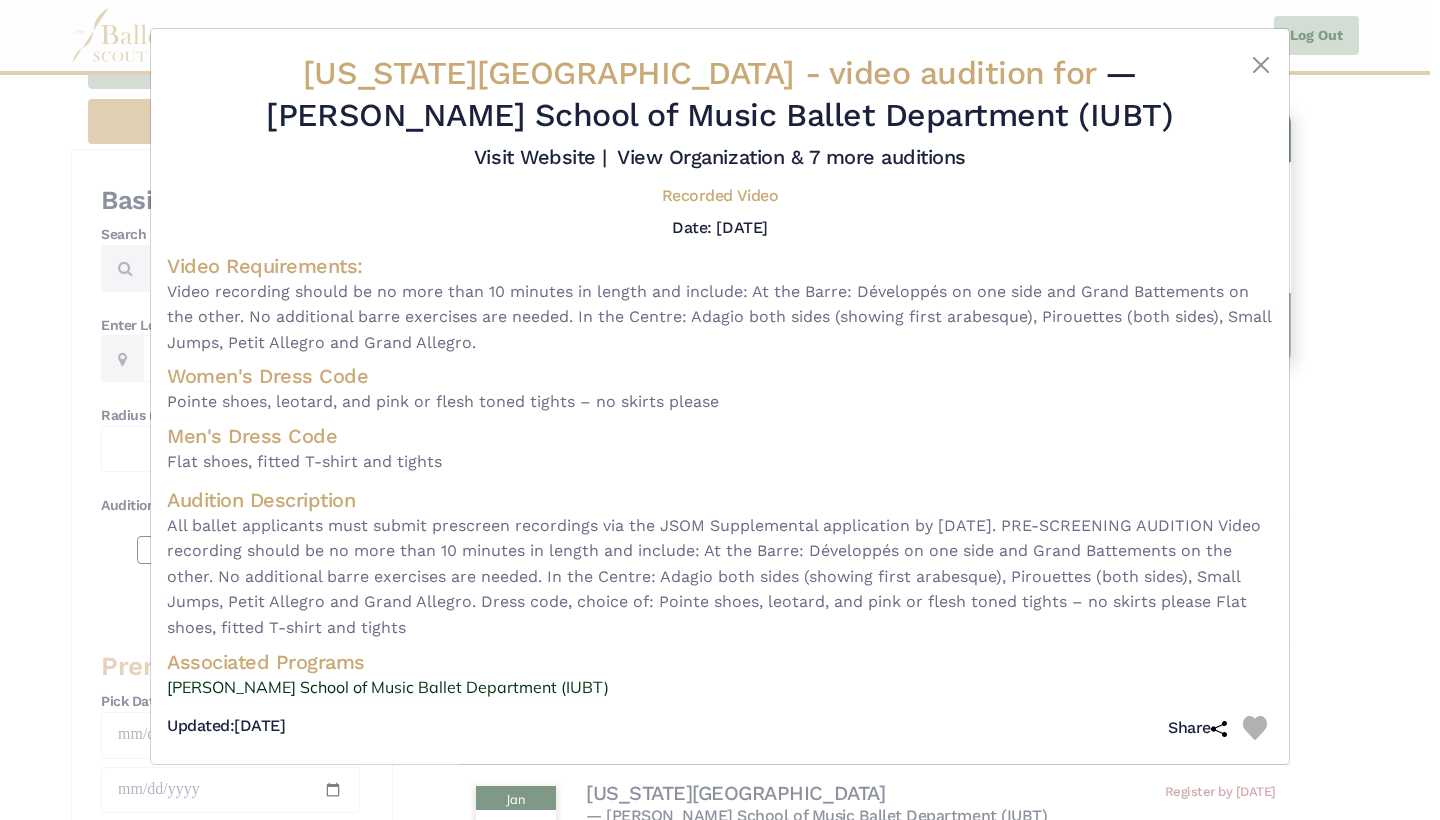 click on "Indiana University
-
video audition for
— Jacobs School of Music Ballet Department (IUBT)
Visit Website |" at bounding box center [720, 410] 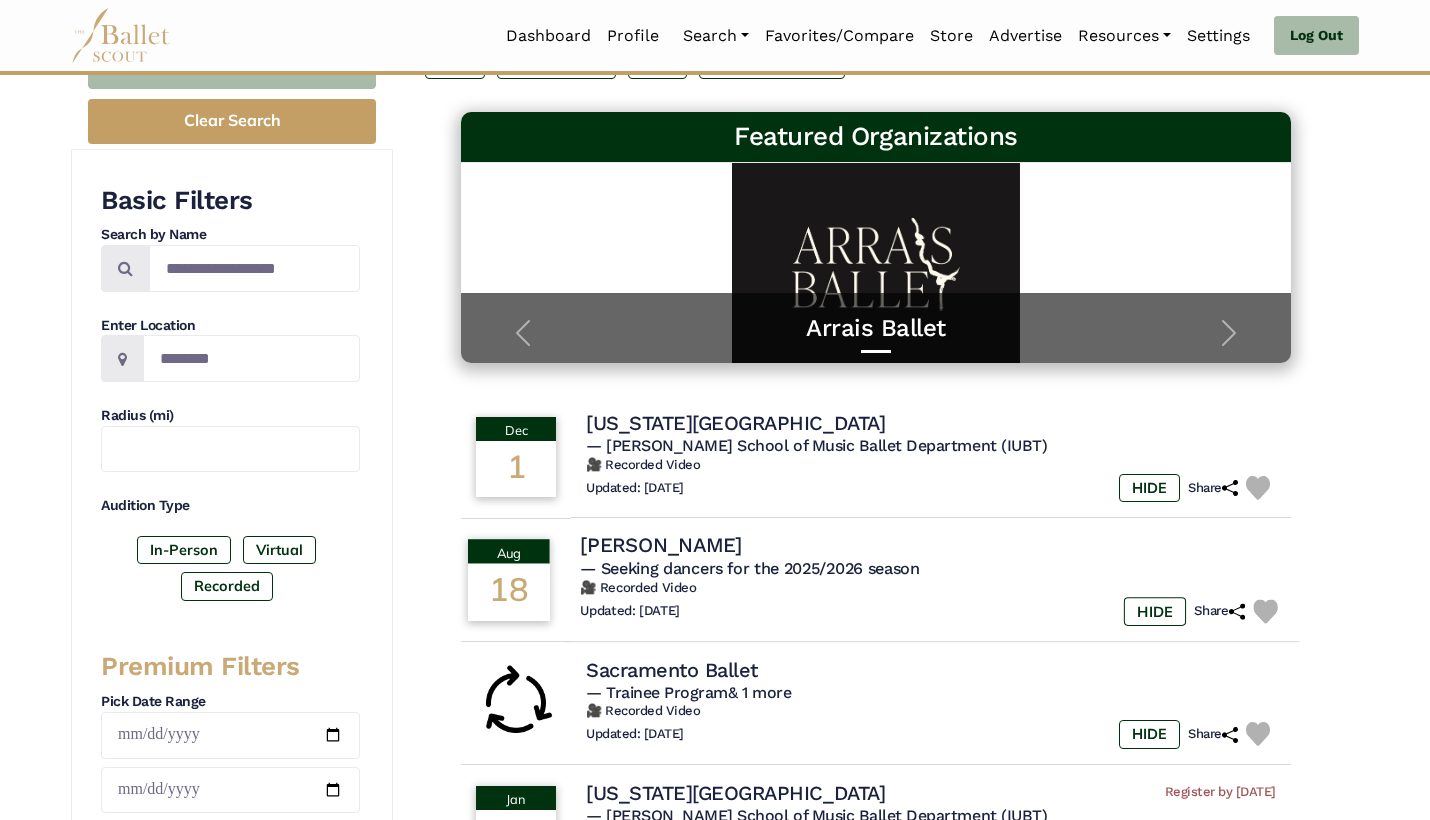 click on "Aug
18" at bounding box center [509, 580] 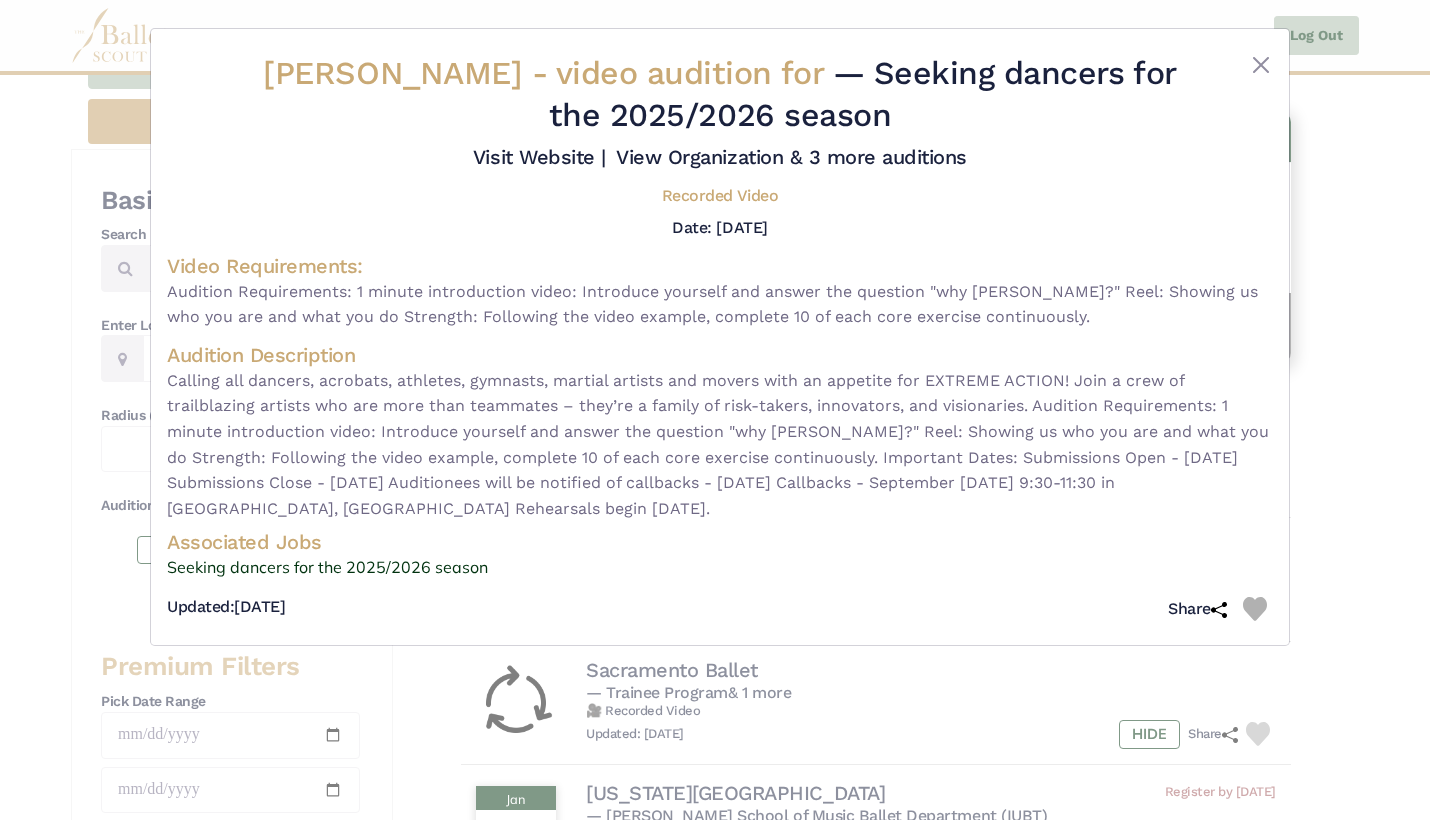 click on "STREB
-
video audition for
— Seeking dancers for the 2025/2026 season
Visit Website |" at bounding box center (720, 410) 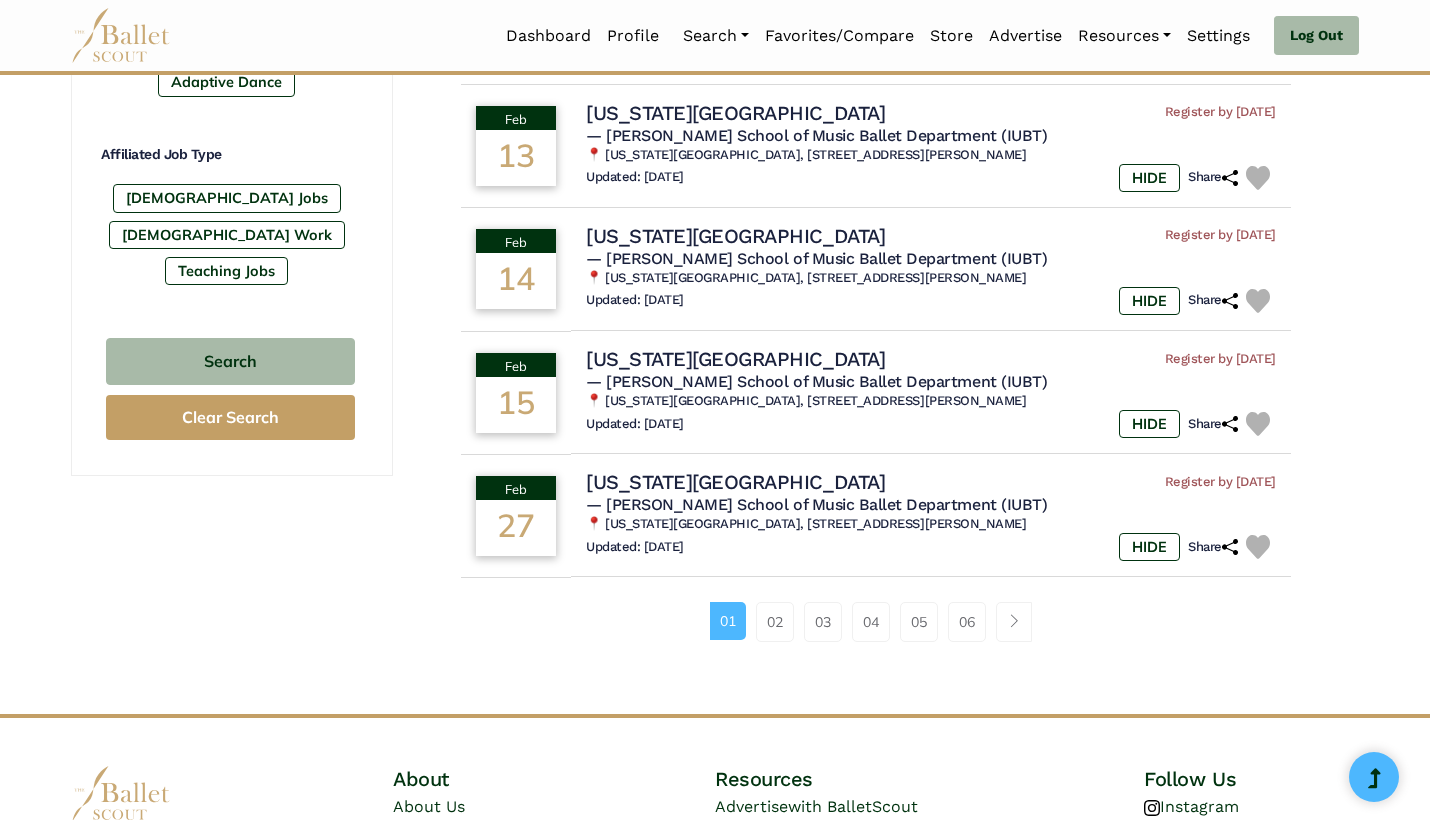 scroll, scrollTop: 1195, scrollLeft: 0, axis: vertical 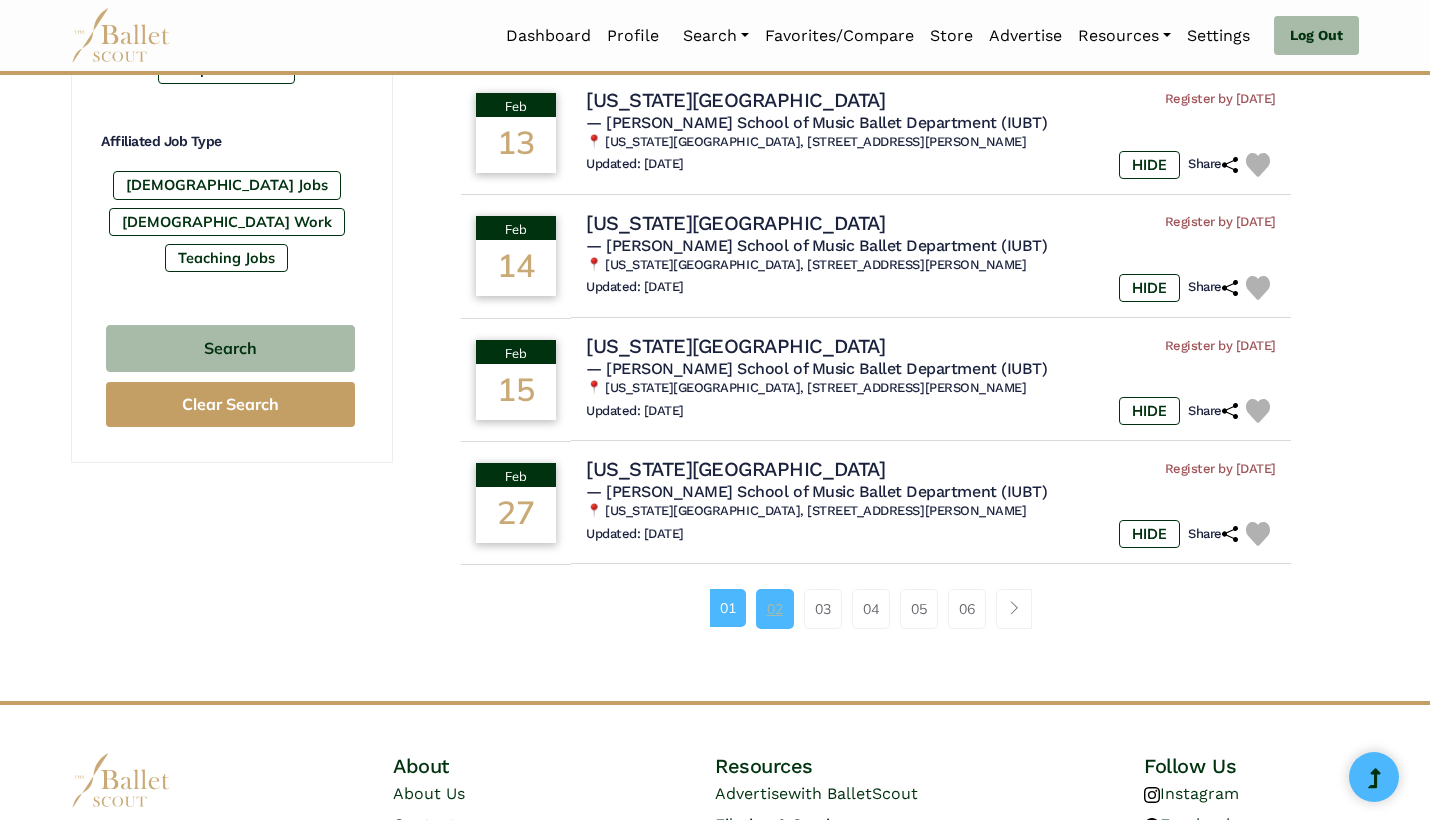 click on "02" at bounding box center (775, 609) 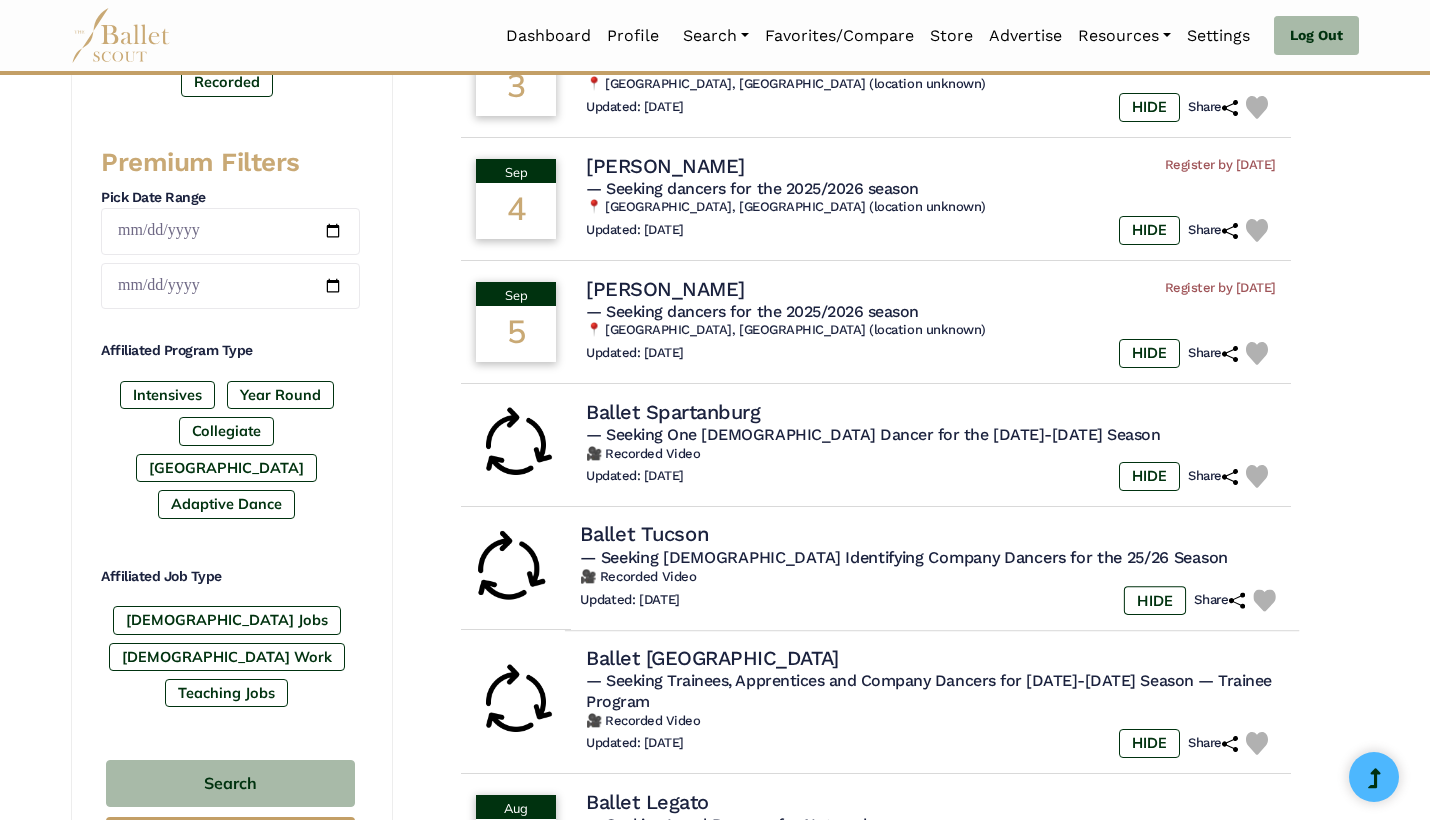 scroll, scrollTop: 768, scrollLeft: 0, axis: vertical 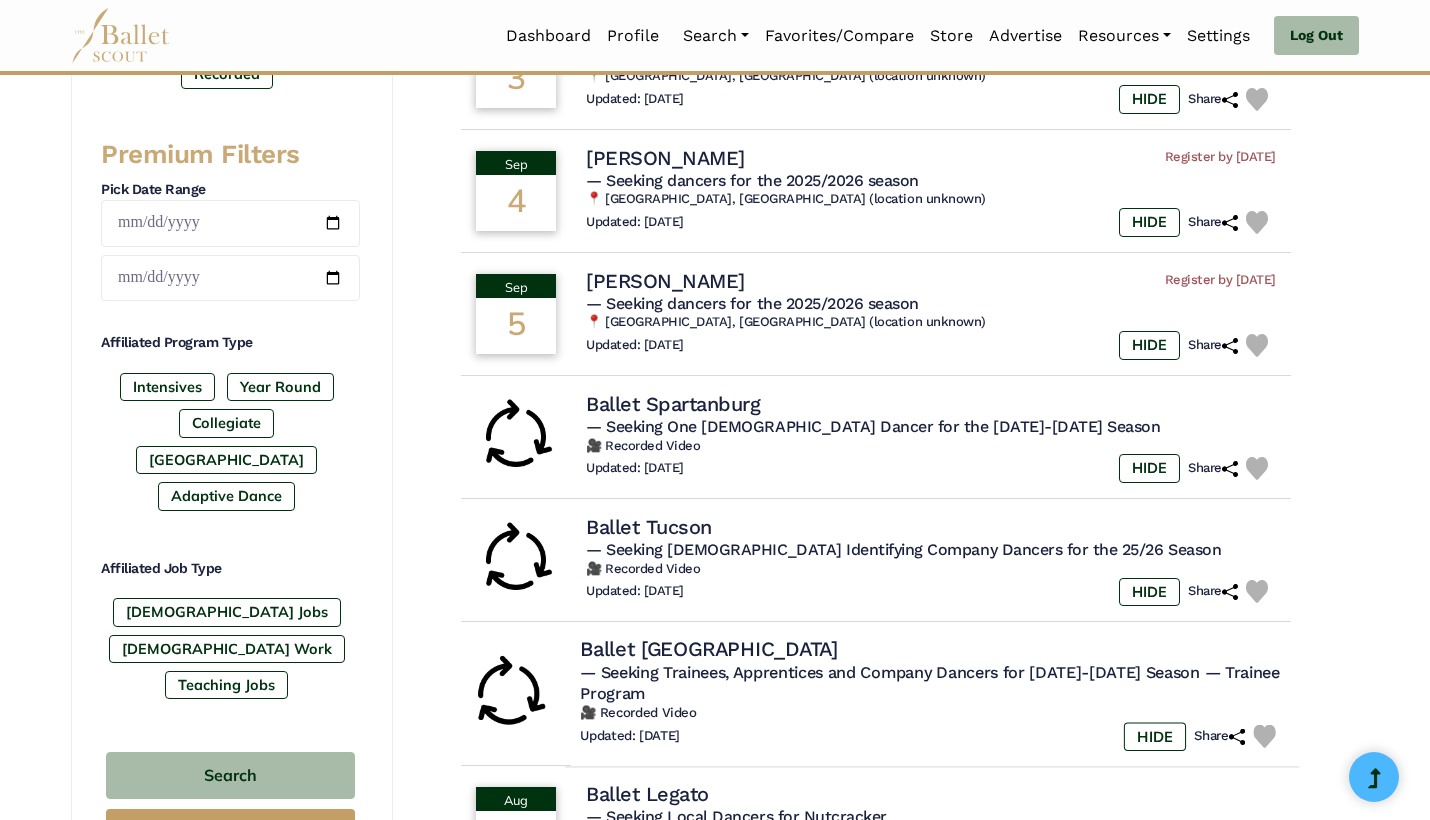 click on "— Seeking Trainees, Apprentices and Company Dancers for [DATE]-[DATE] Season
— Trainee Program" at bounding box center [932, 683] 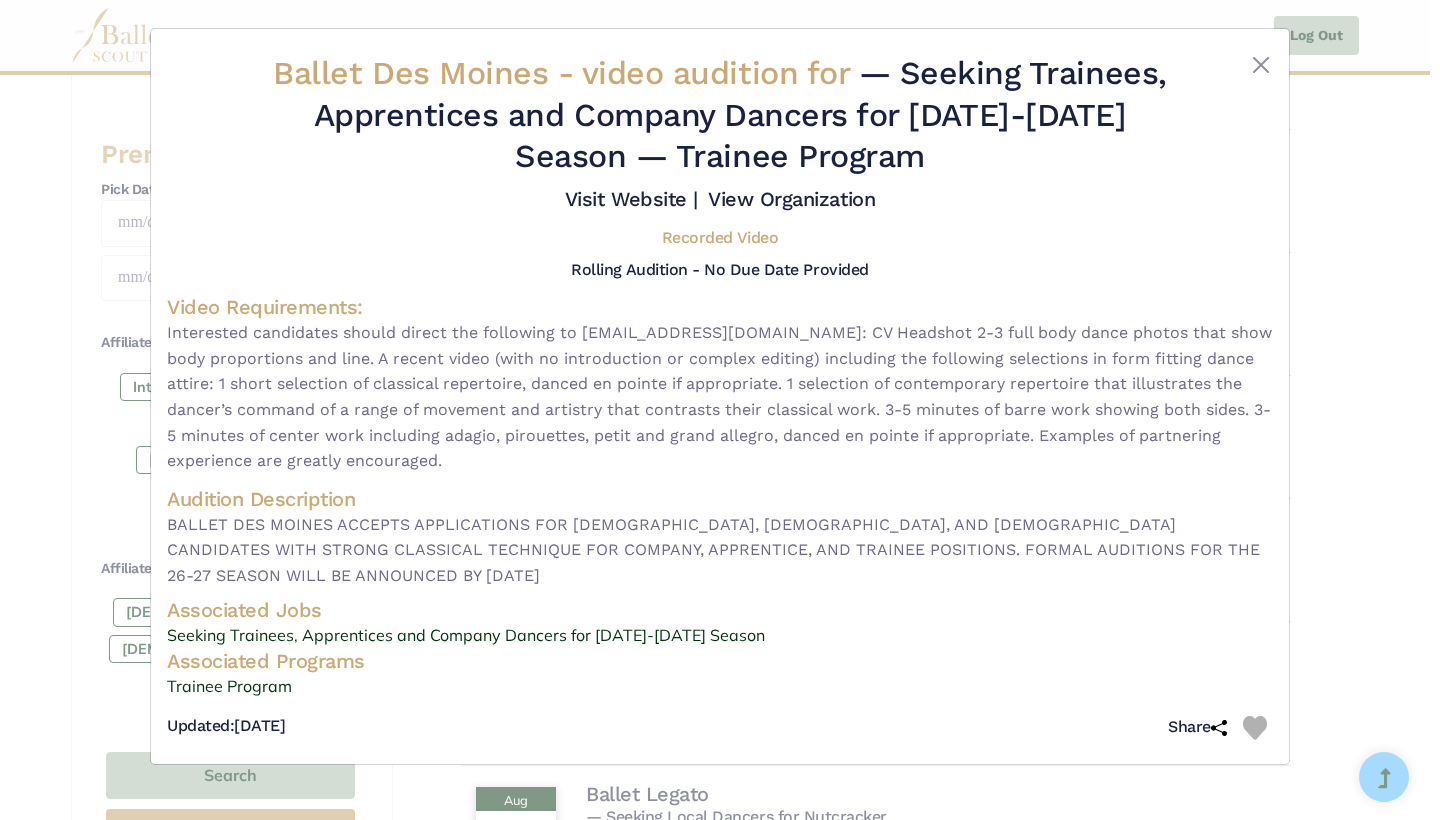click on "Ballet Des Moines
-
video audition for
— Seeking Trainees, Apprentices and Company Dancers for [DATE]-[DATE] Season
— Trainee Program
Visit Website |" at bounding box center [720, 410] 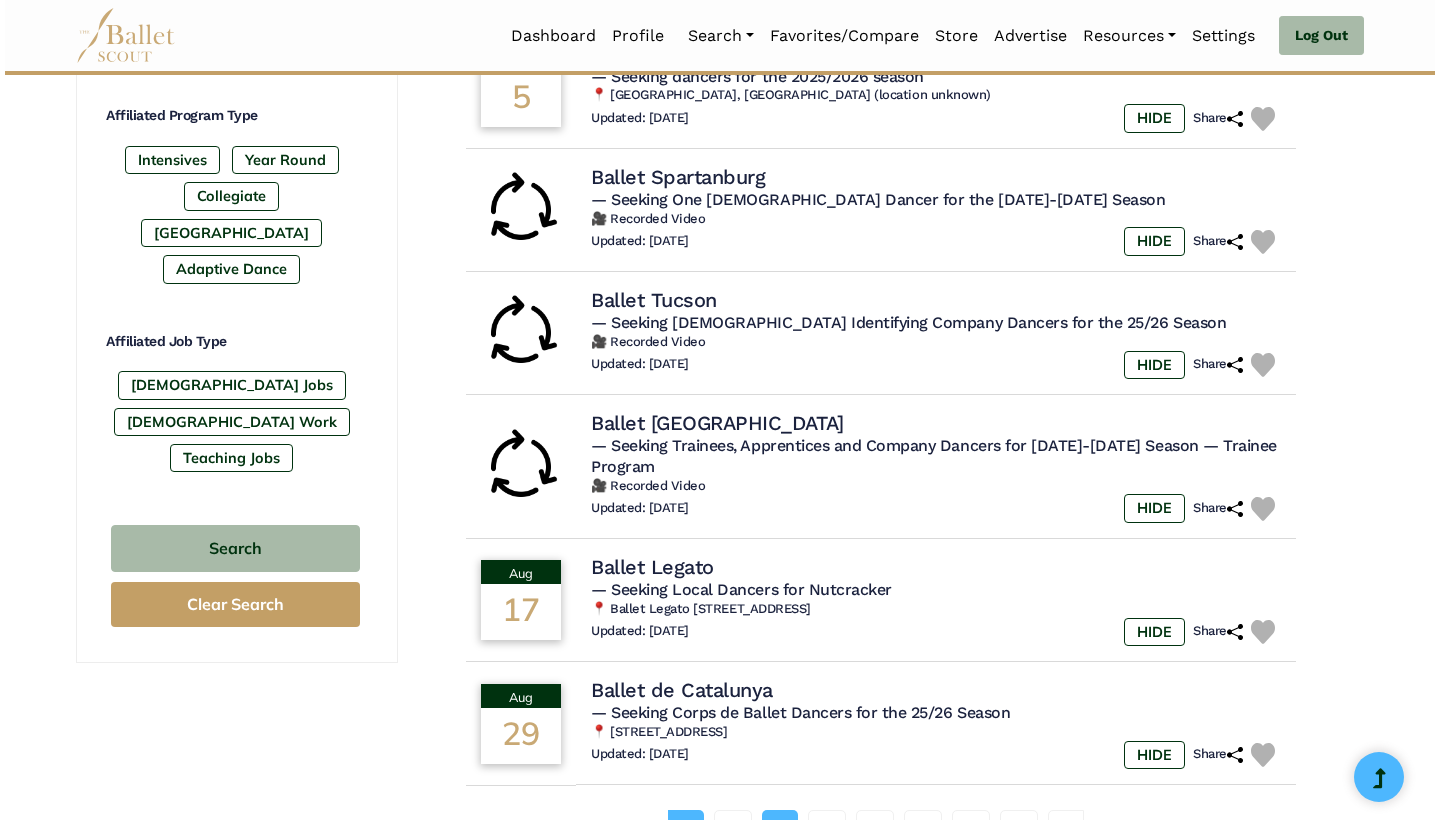 scroll, scrollTop: 996, scrollLeft: 0, axis: vertical 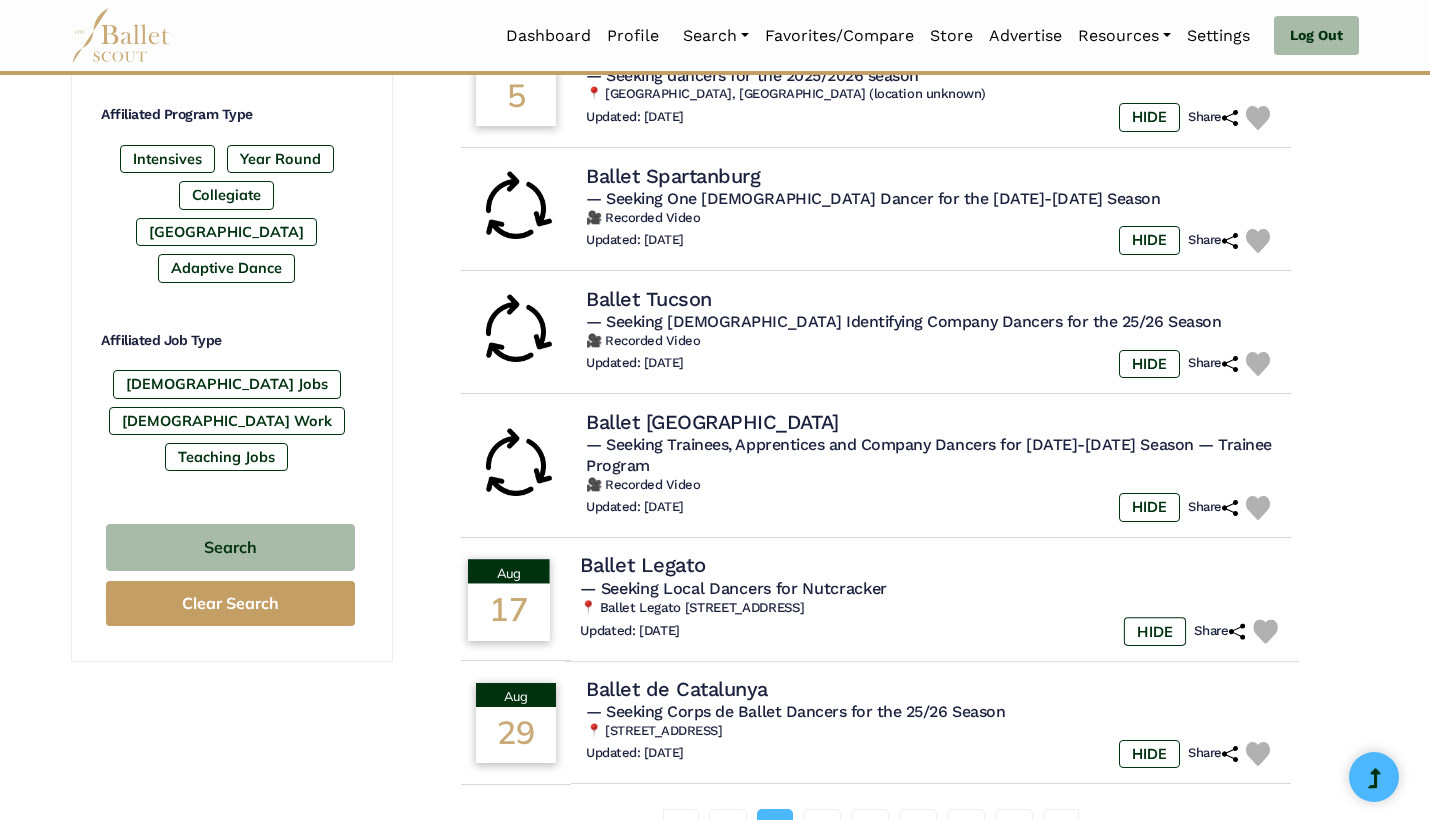 click on "Updated: July 27, 2025
HIDE
Share" at bounding box center (932, 631) 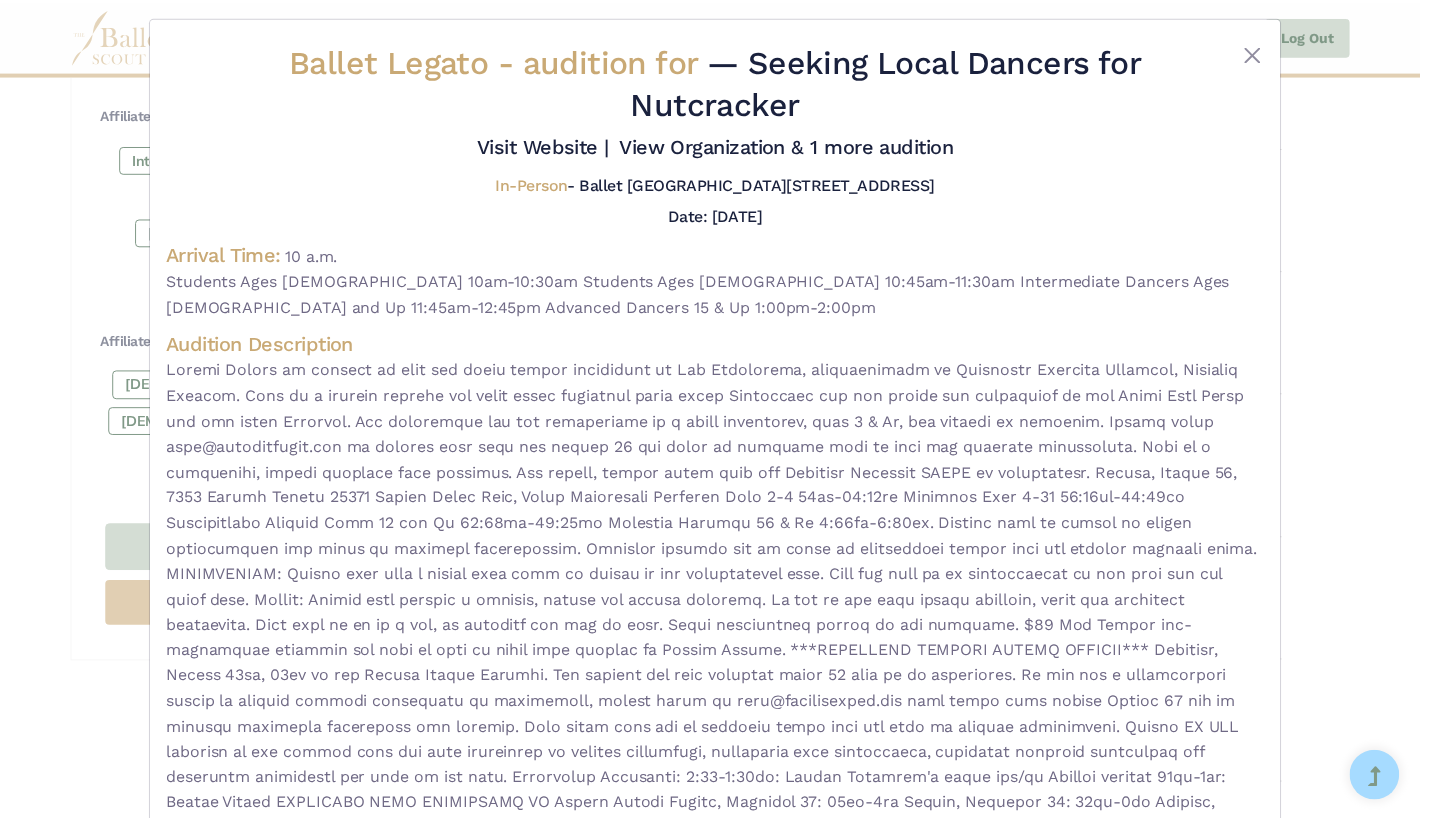 scroll, scrollTop: 14, scrollLeft: 0, axis: vertical 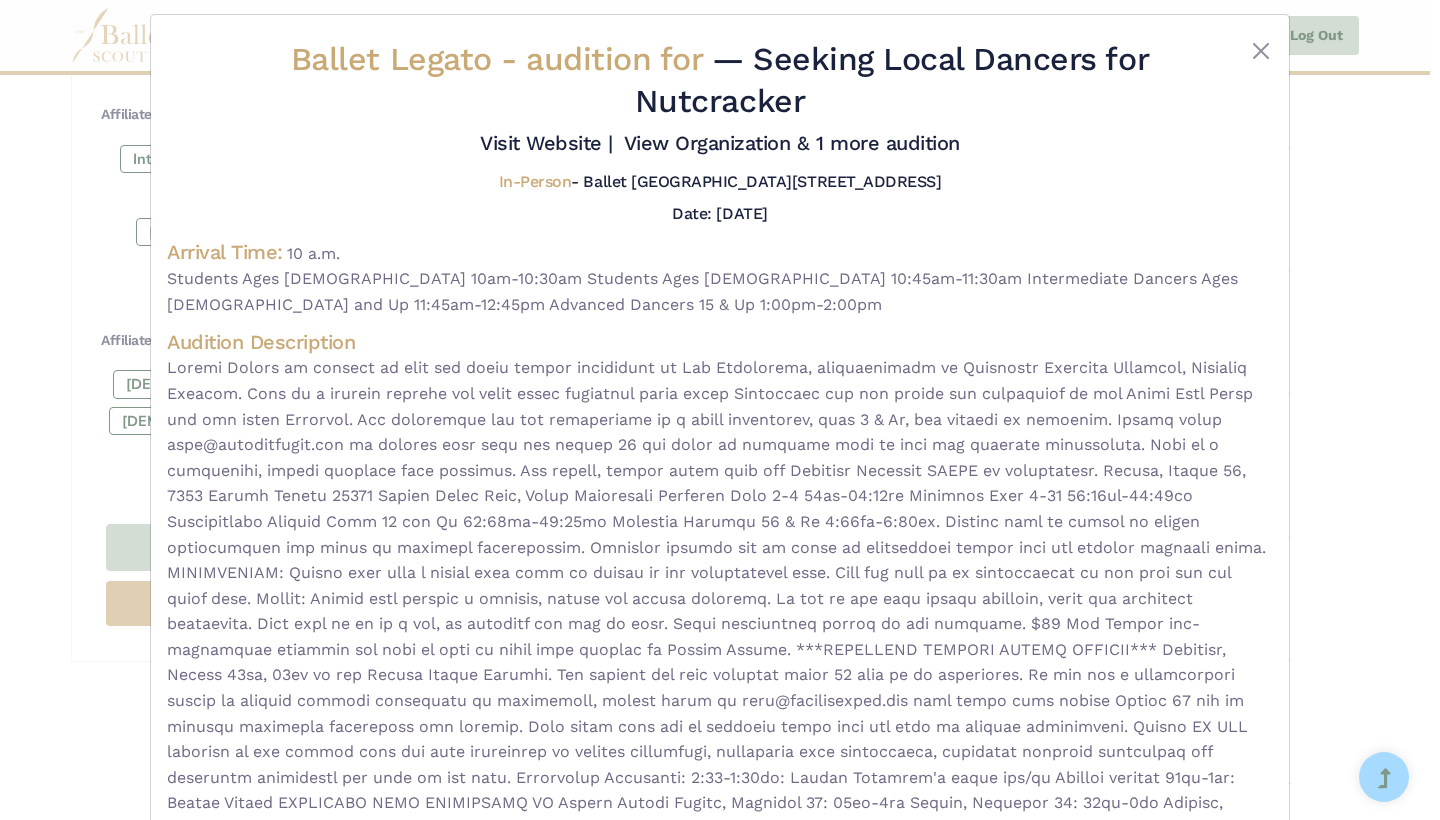 click on "Ballet Legato
-
audition for
— Seeking Local Dancers for Nutcracker
Visit Website |" at bounding box center [720, 410] 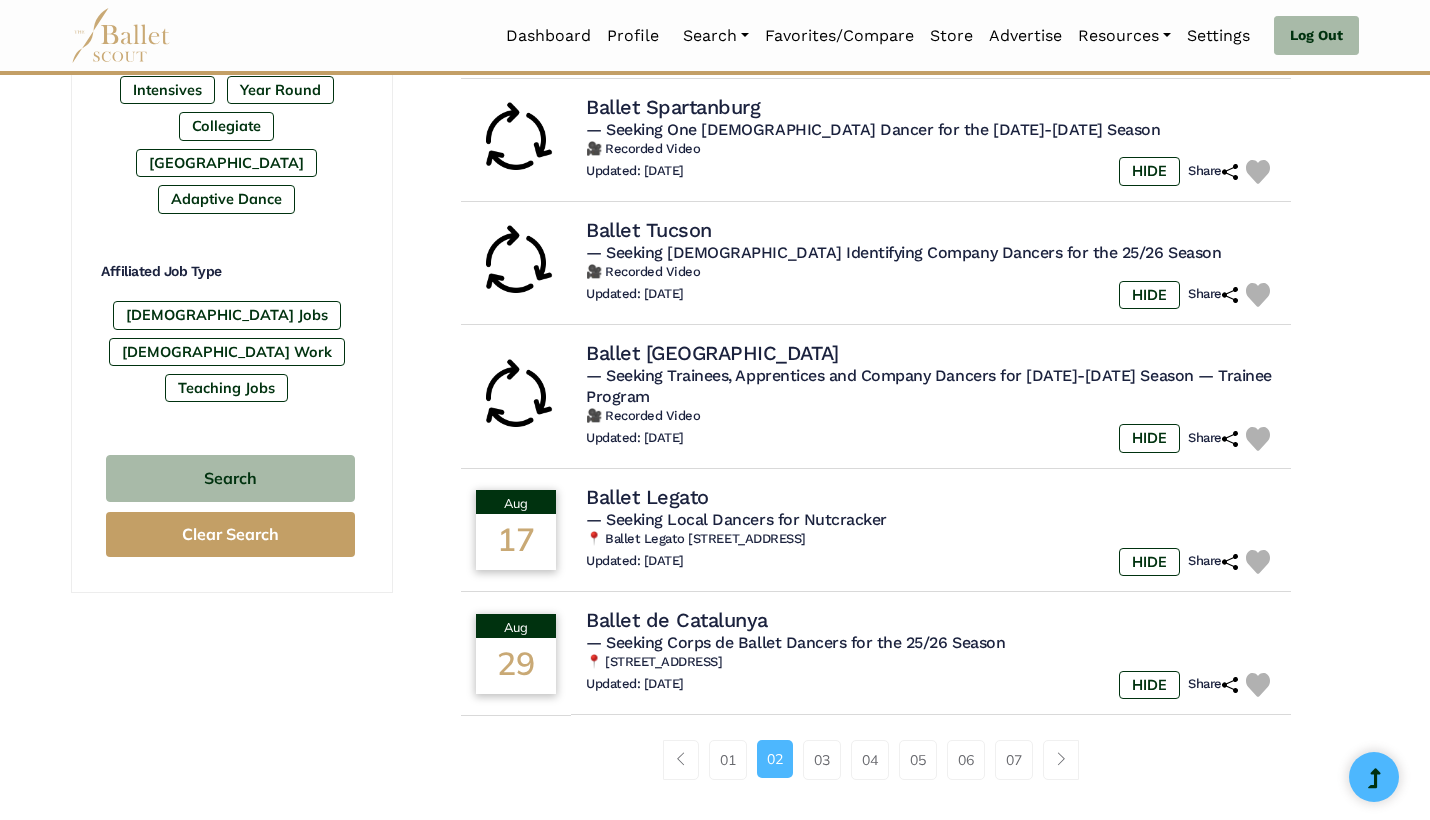 scroll, scrollTop: 1071, scrollLeft: 0, axis: vertical 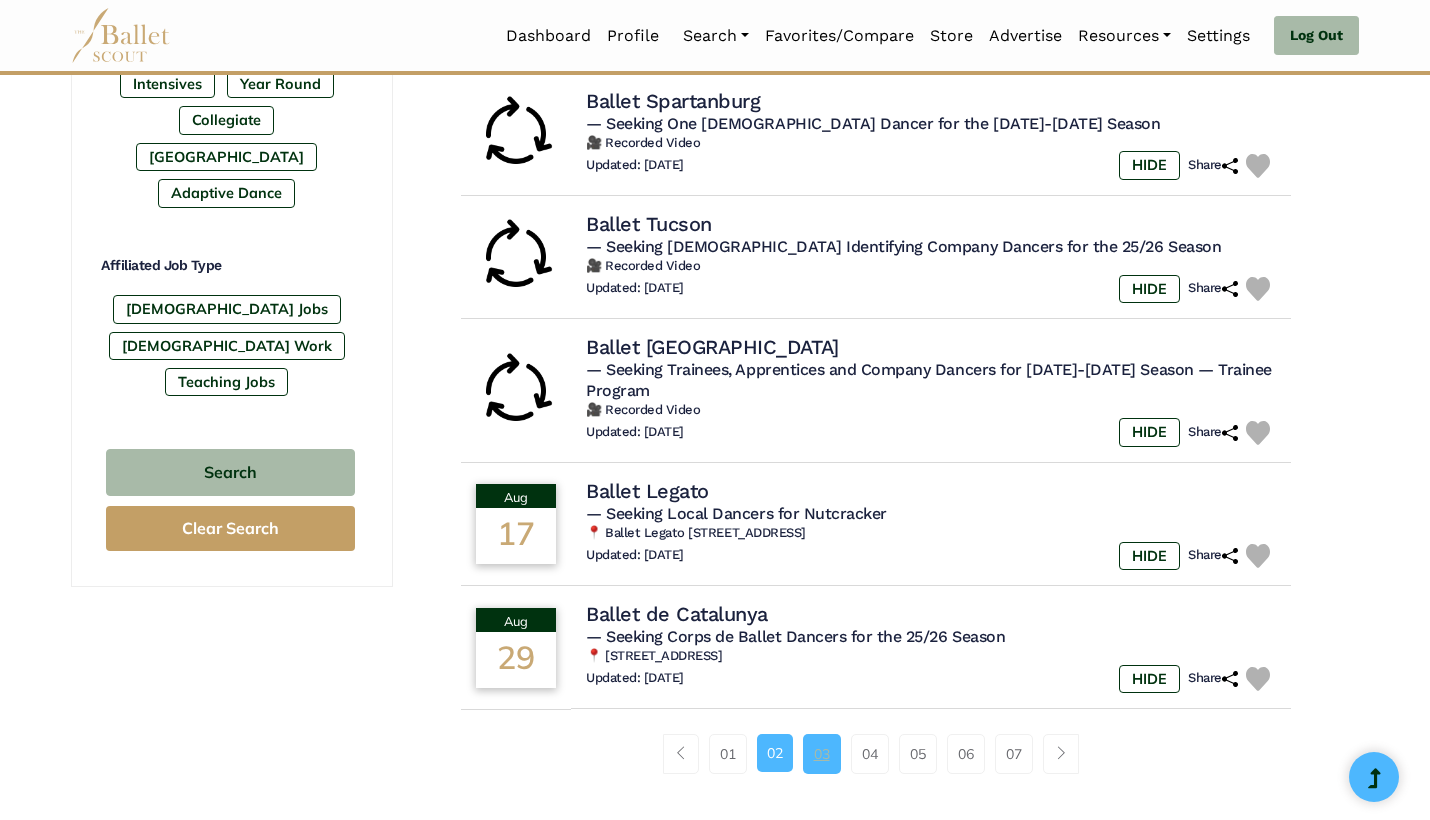 click on "03" at bounding box center [822, 754] 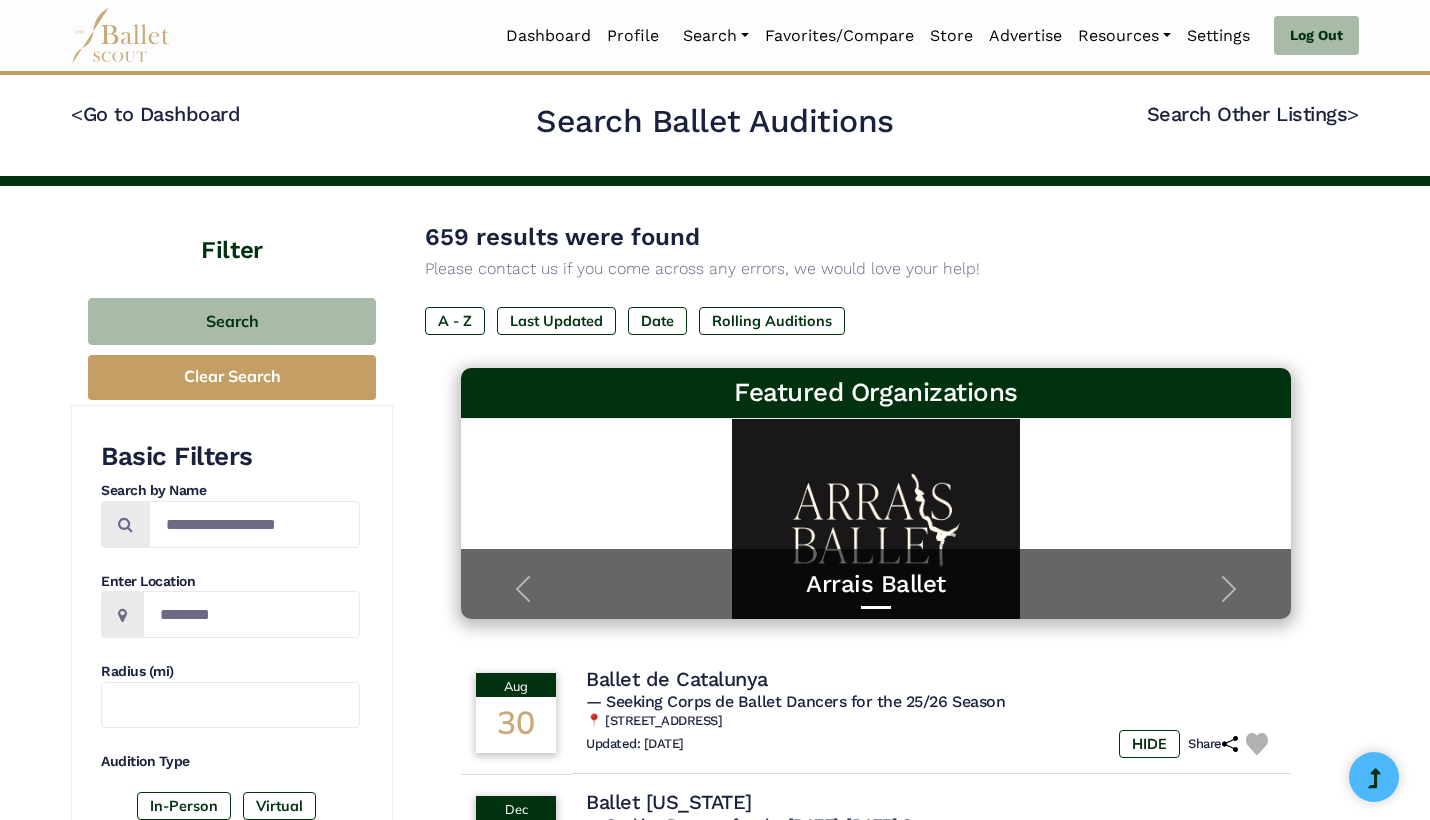 scroll, scrollTop: 0, scrollLeft: 0, axis: both 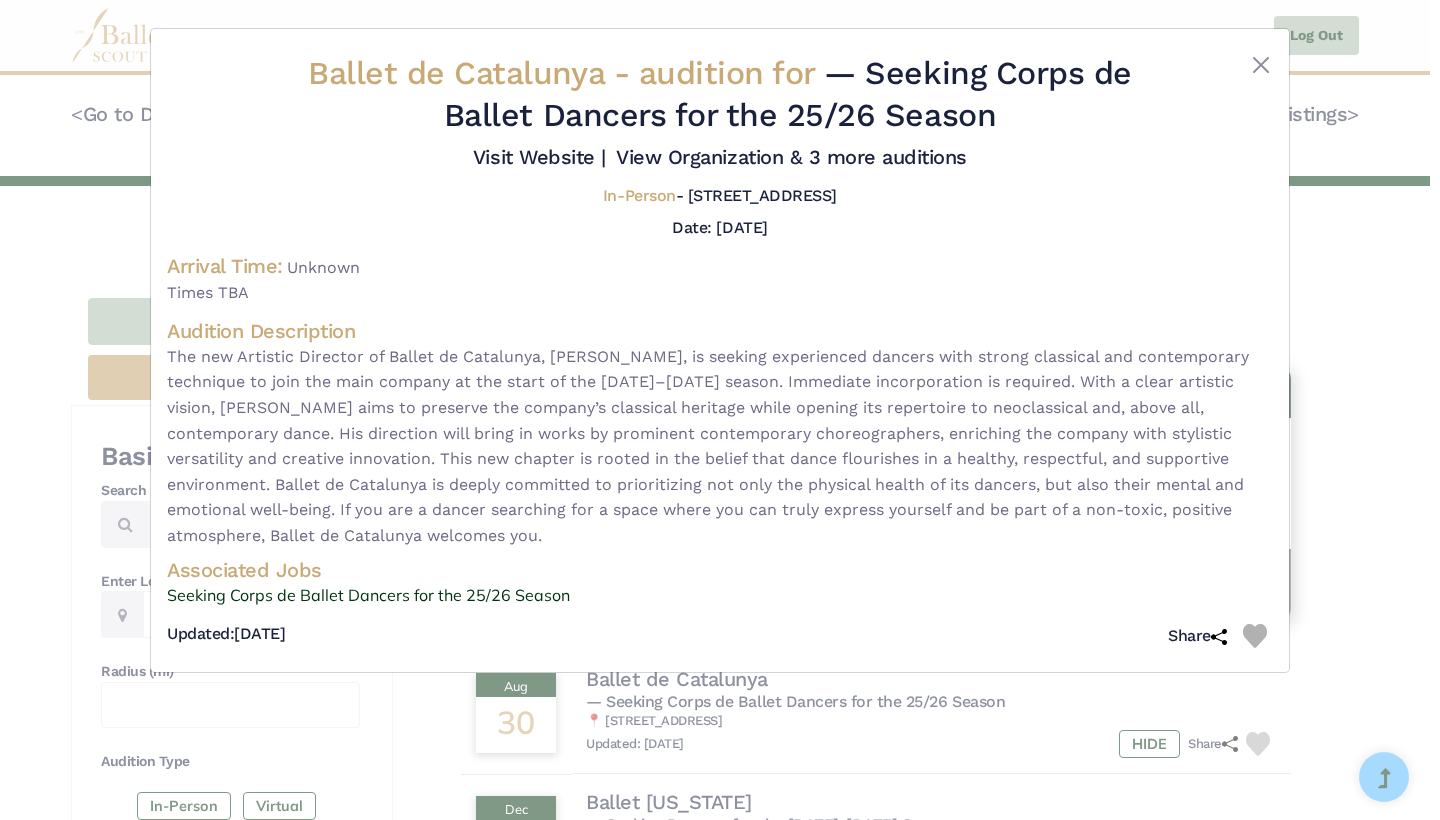 click on "Ballet de Catalunya
-
audition for
— Seeking Corps de Ballet Dancers for the 25/26 Season
Visit Website |" at bounding box center (720, 410) 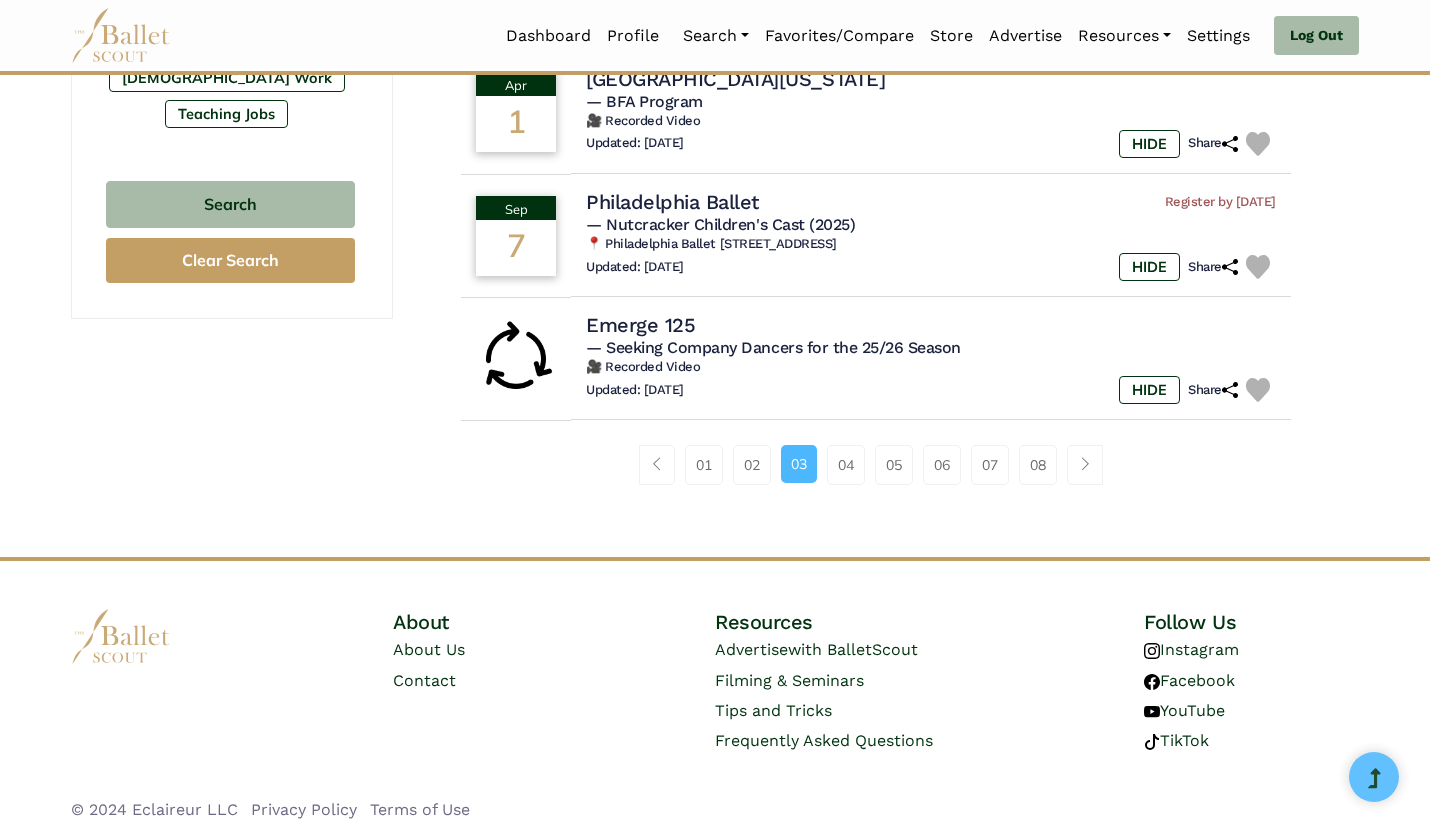 scroll, scrollTop: 1338, scrollLeft: 0, axis: vertical 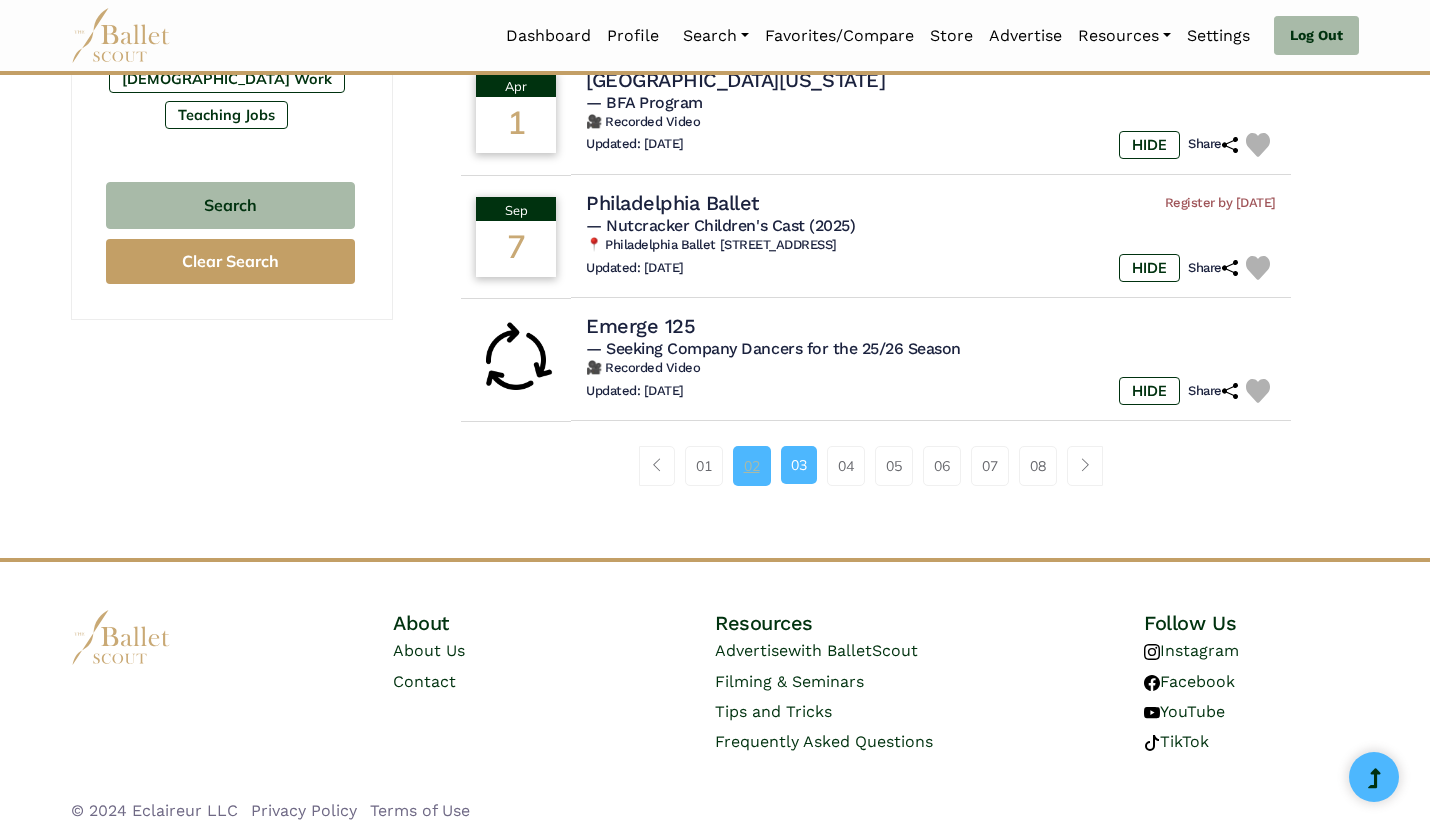 click on "02" at bounding box center [752, 466] 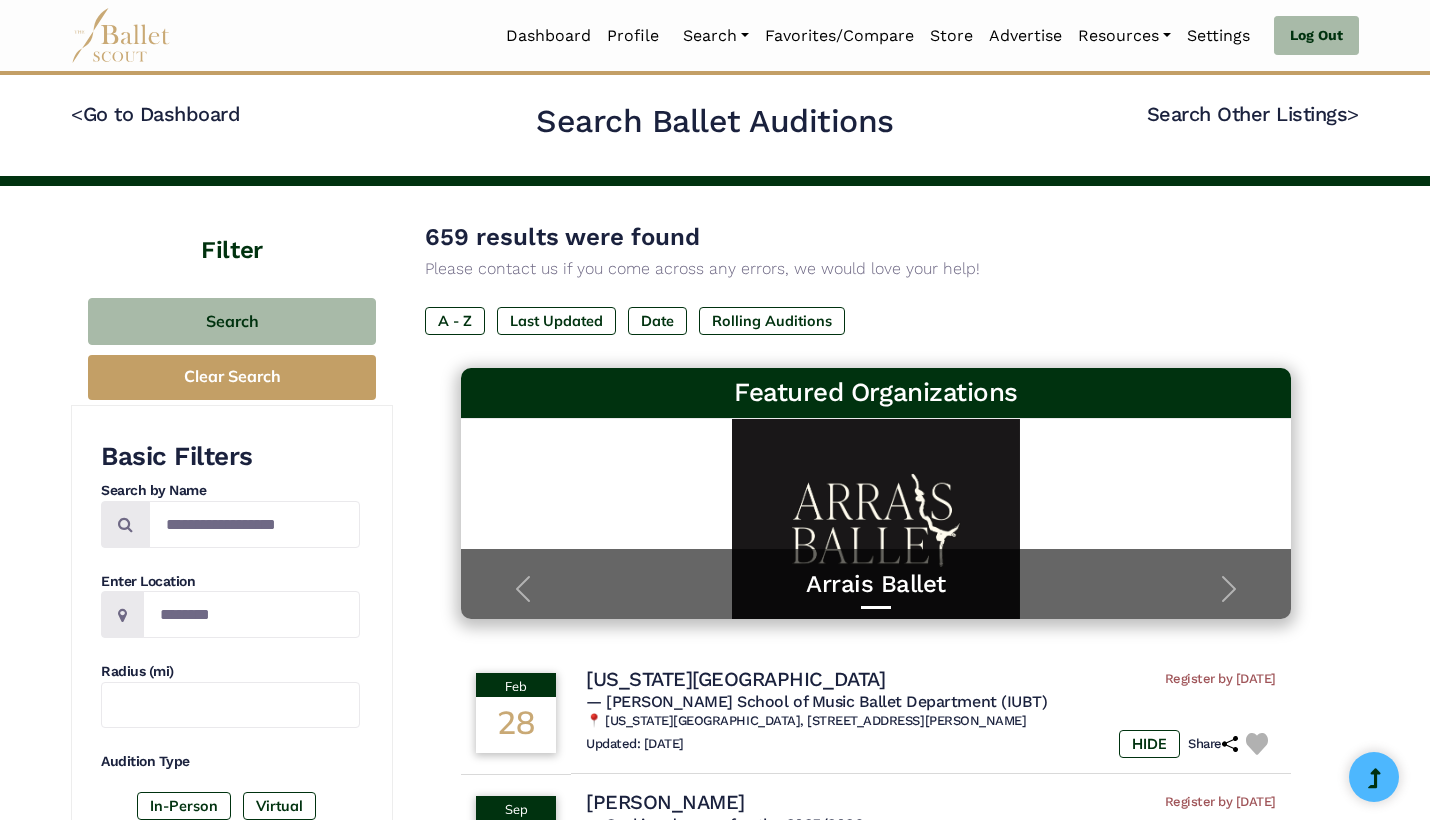 scroll, scrollTop: 0, scrollLeft: 0, axis: both 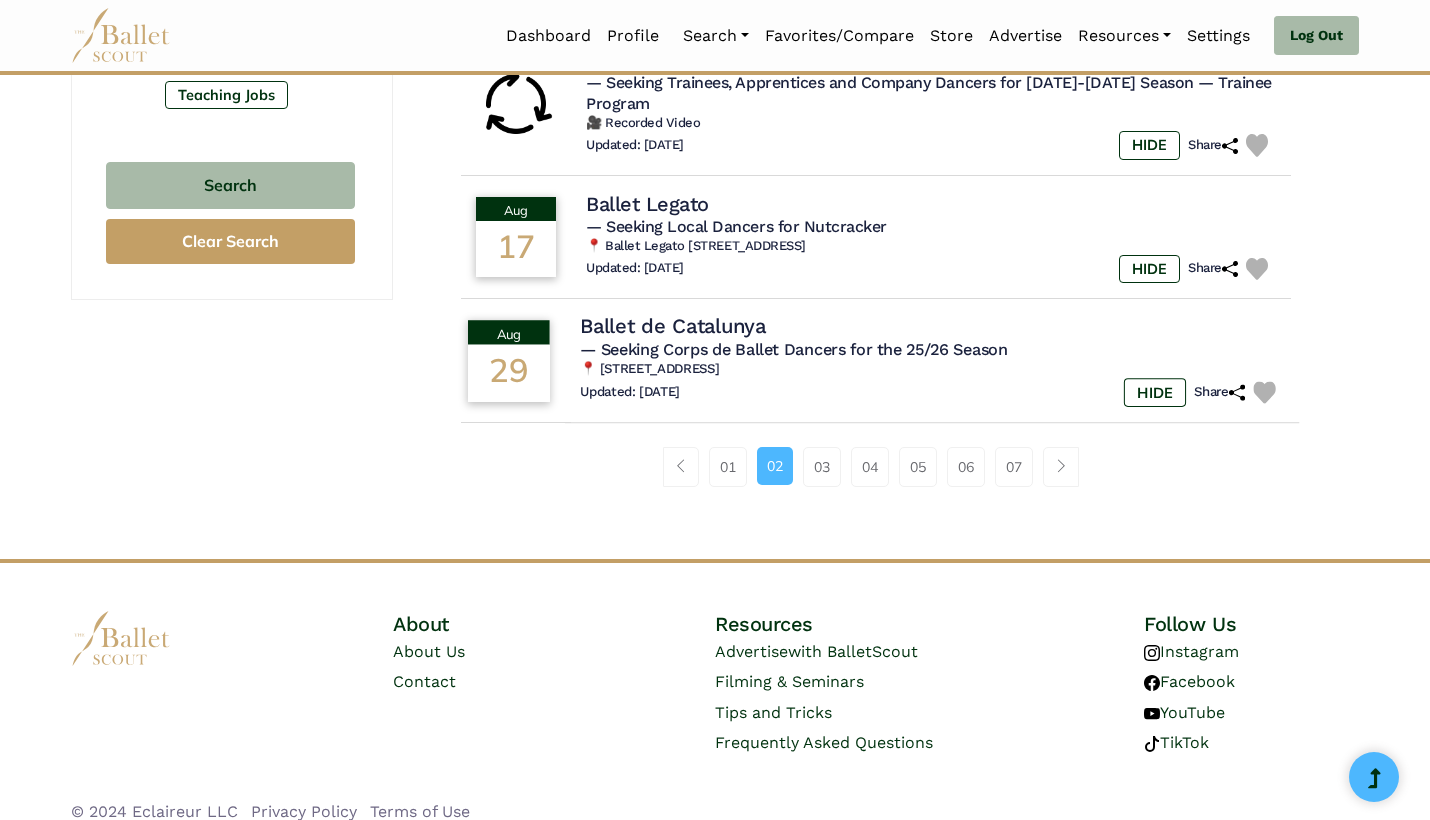 click on "Ballet de Catalunya" at bounding box center (932, 326) 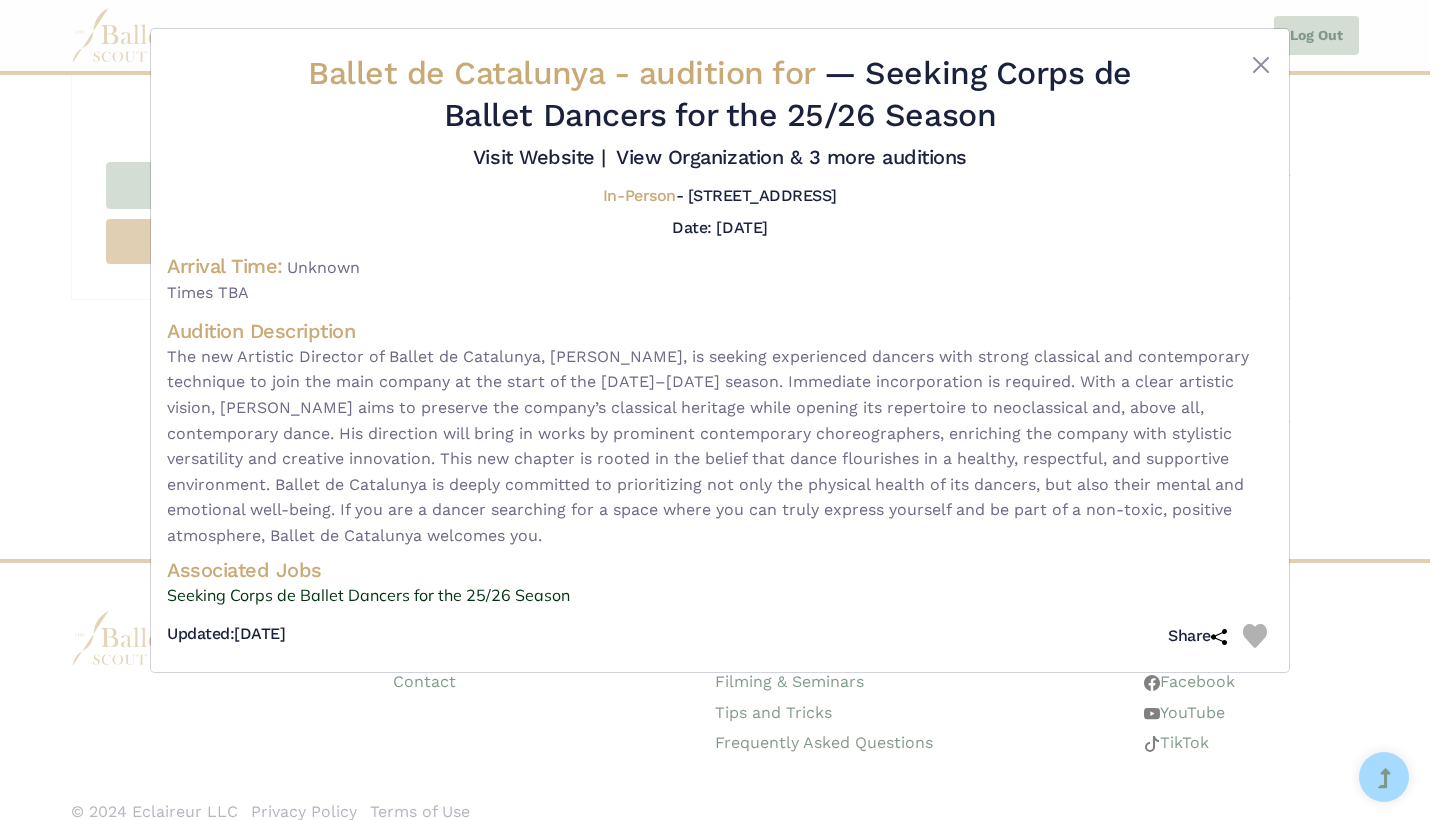 click on "Visit Website |
View Organization
& 3 more auditions" at bounding box center [720, 157] 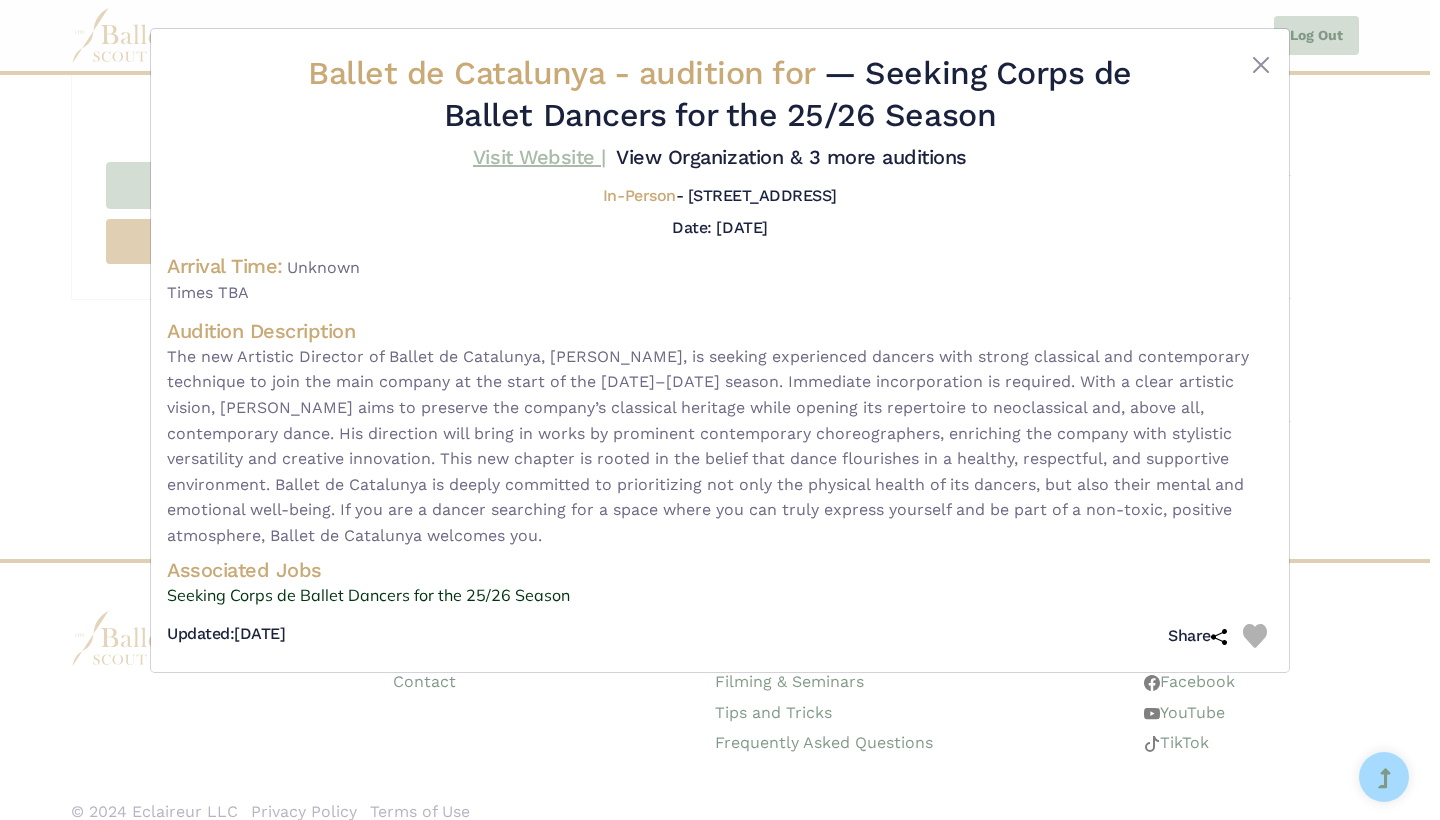 click on "Visit Website |" at bounding box center (539, 157) 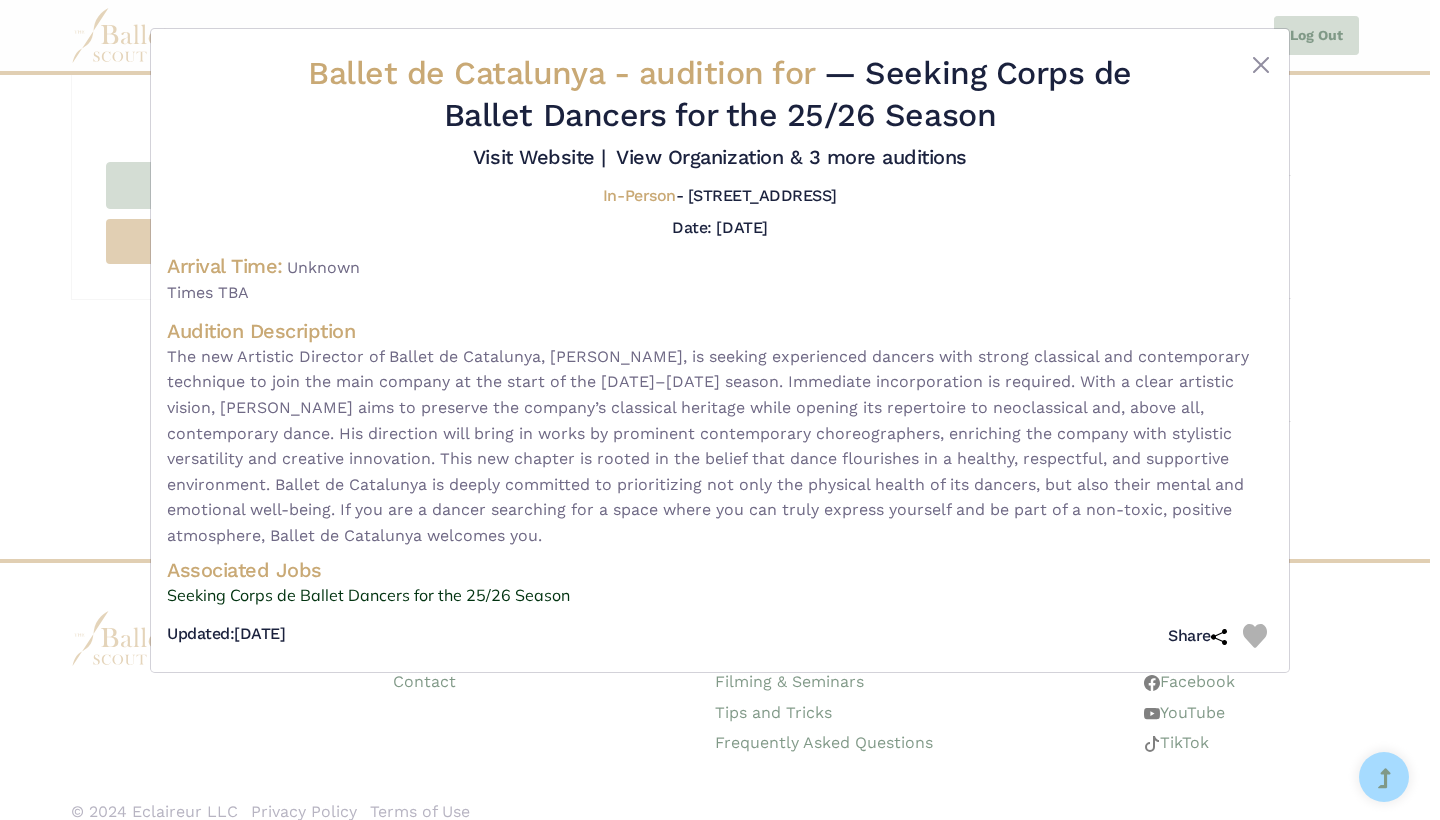 click on "Ballet de Catalunya
-
audition for
— Seeking Corps de Ballet Dancers for the 25/26 Season
Visit Website |" at bounding box center (720, 410) 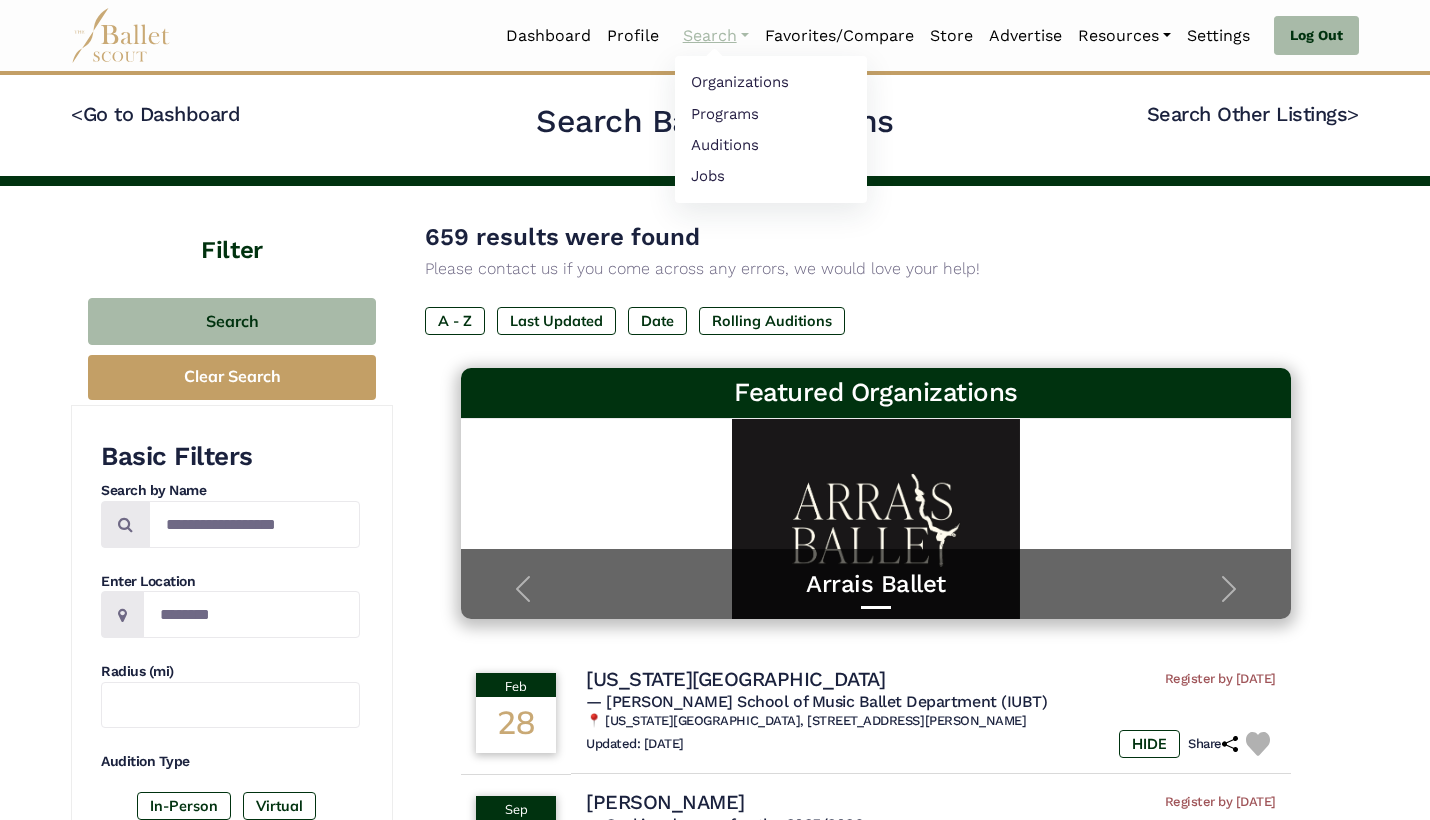 scroll, scrollTop: 0, scrollLeft: 0, axis: both 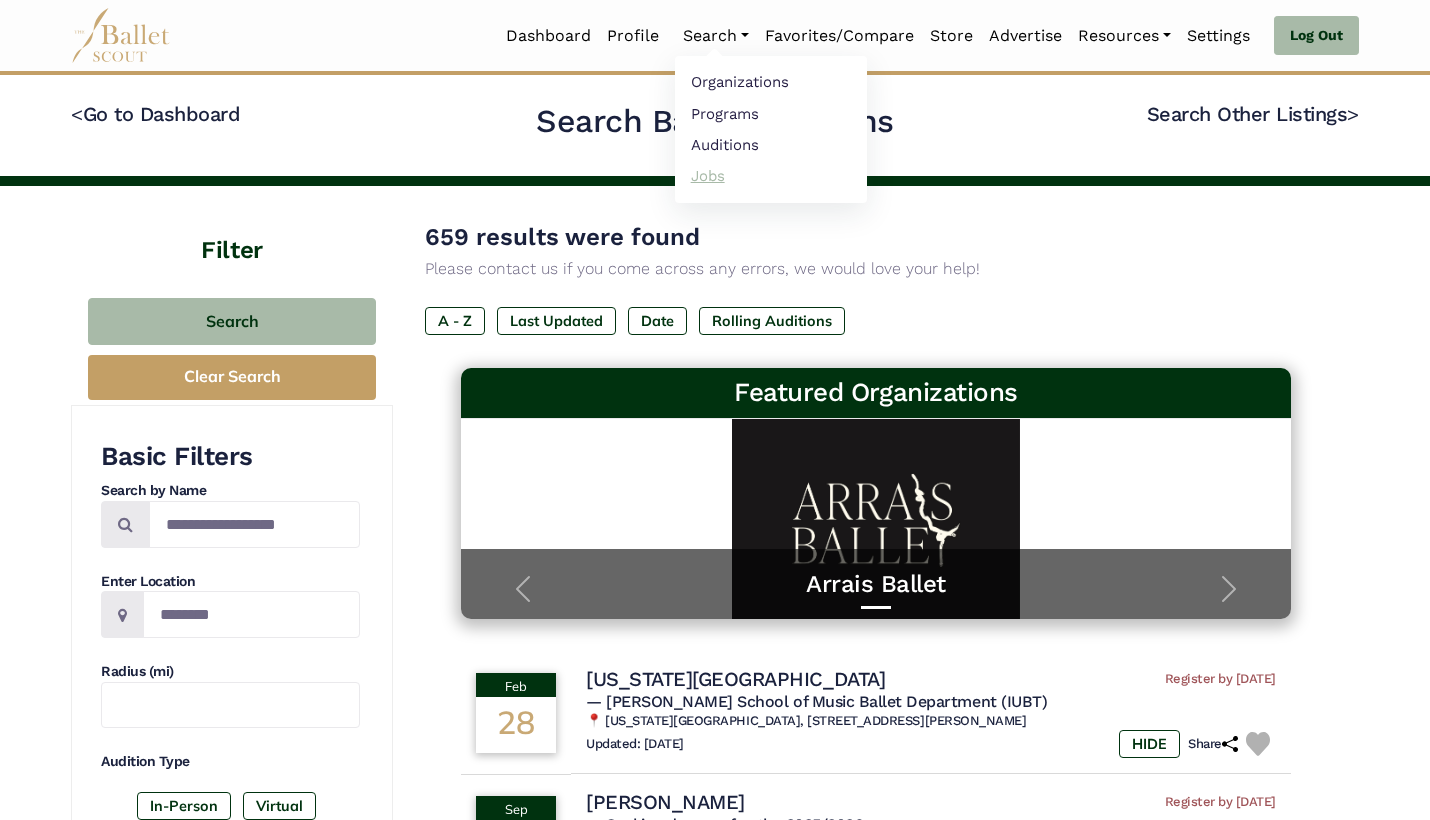 click on "Jobs" at bounding box center [771, 175] 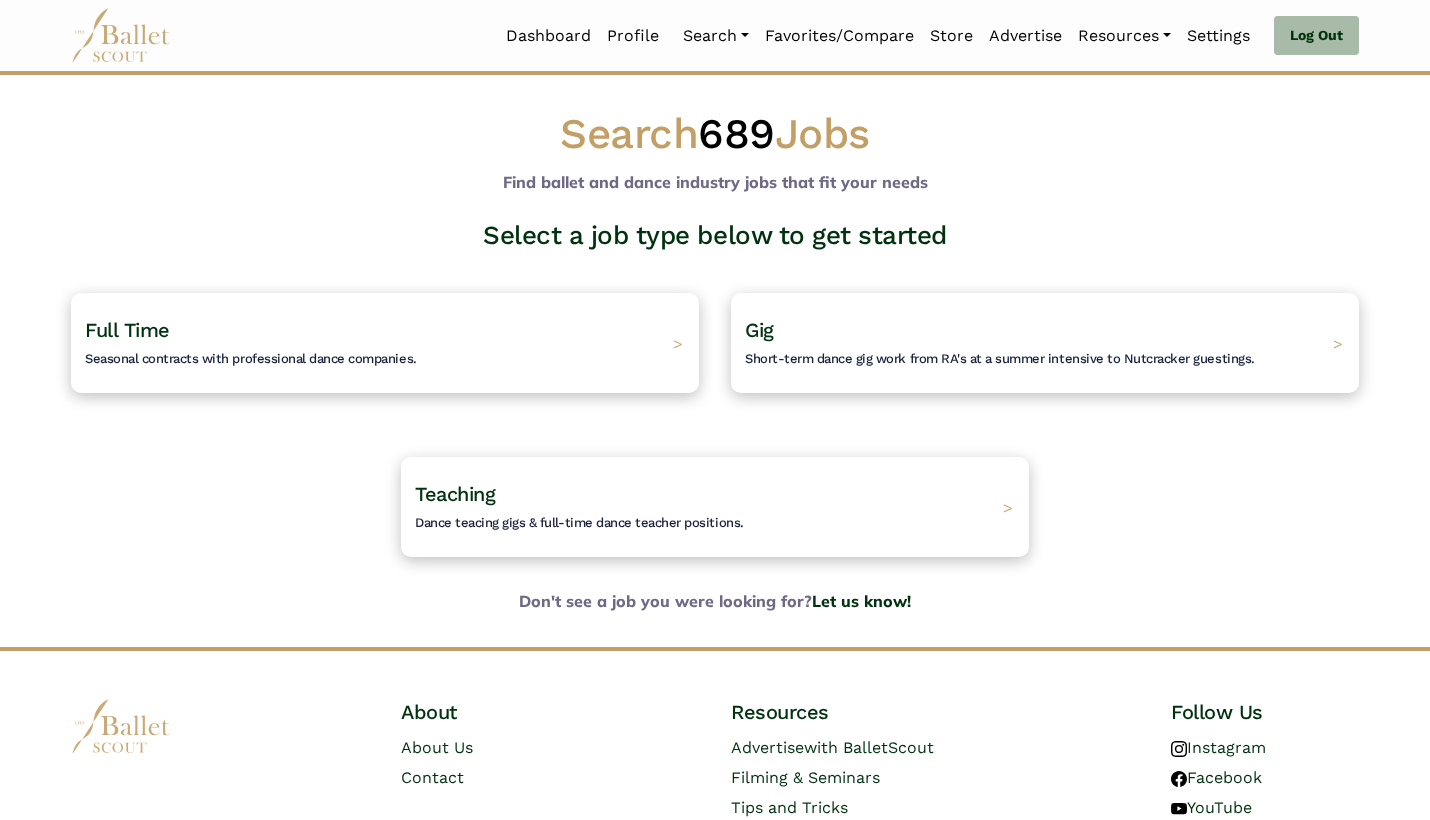scroll, scrollTop: 0, scrollLeft: 0, axis: both 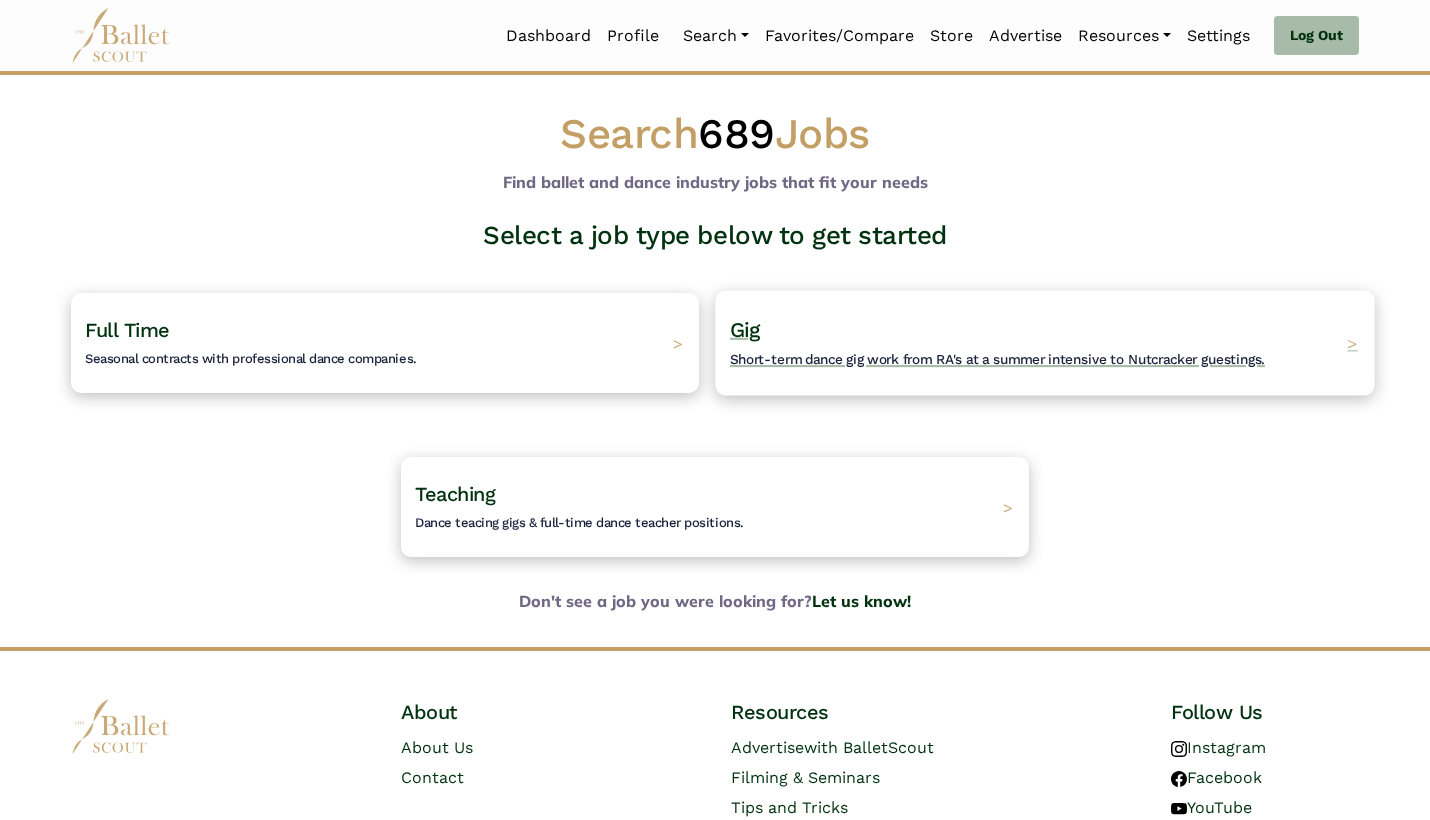 click on "Gig Short-term dance gig
work from RA's at a summer intensive to Nutcracker guestings." at bounding box center [997, 343] 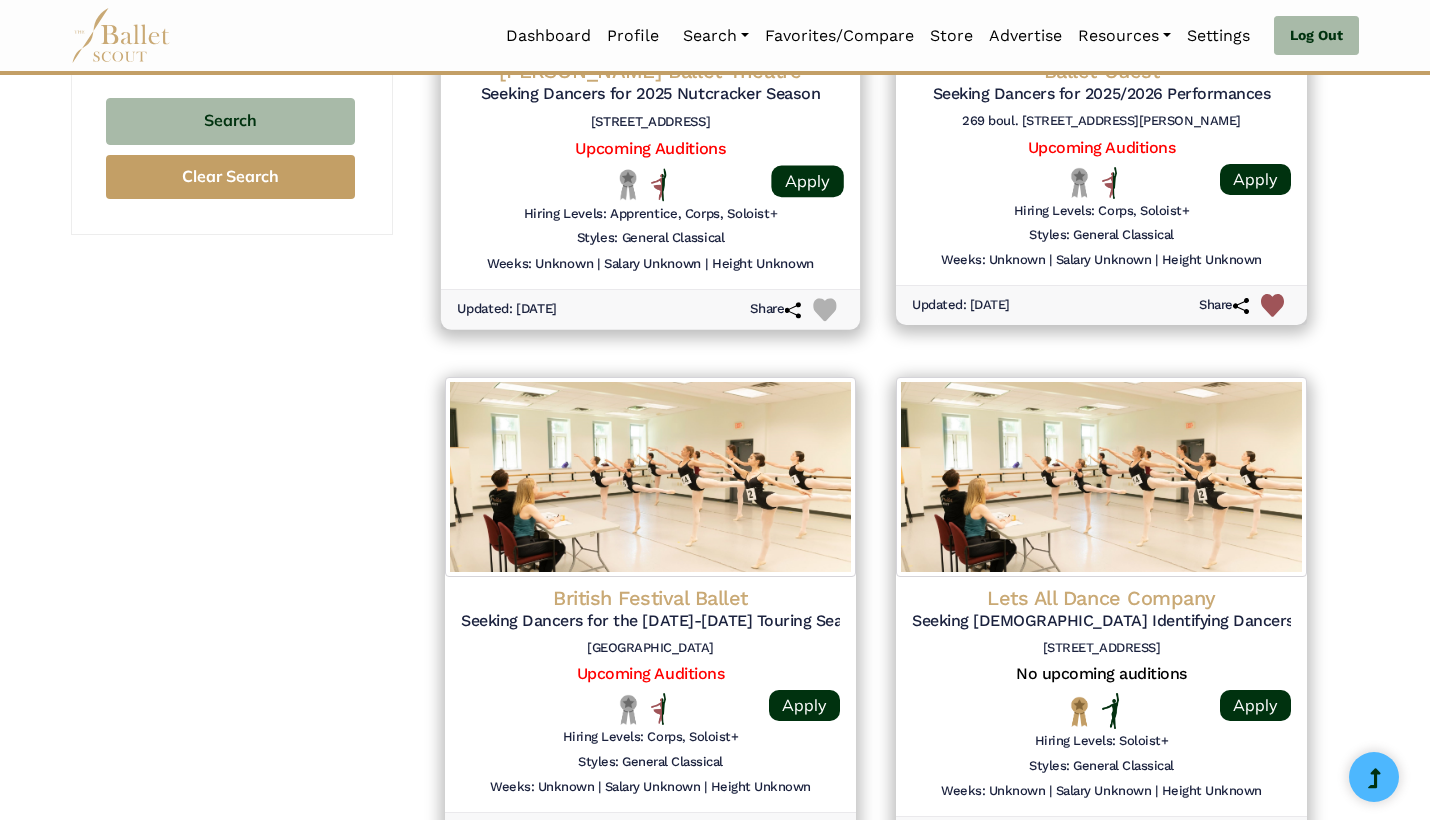 scroll, scrollTop: 2209, scrollLeft: 0, axis: vertical 